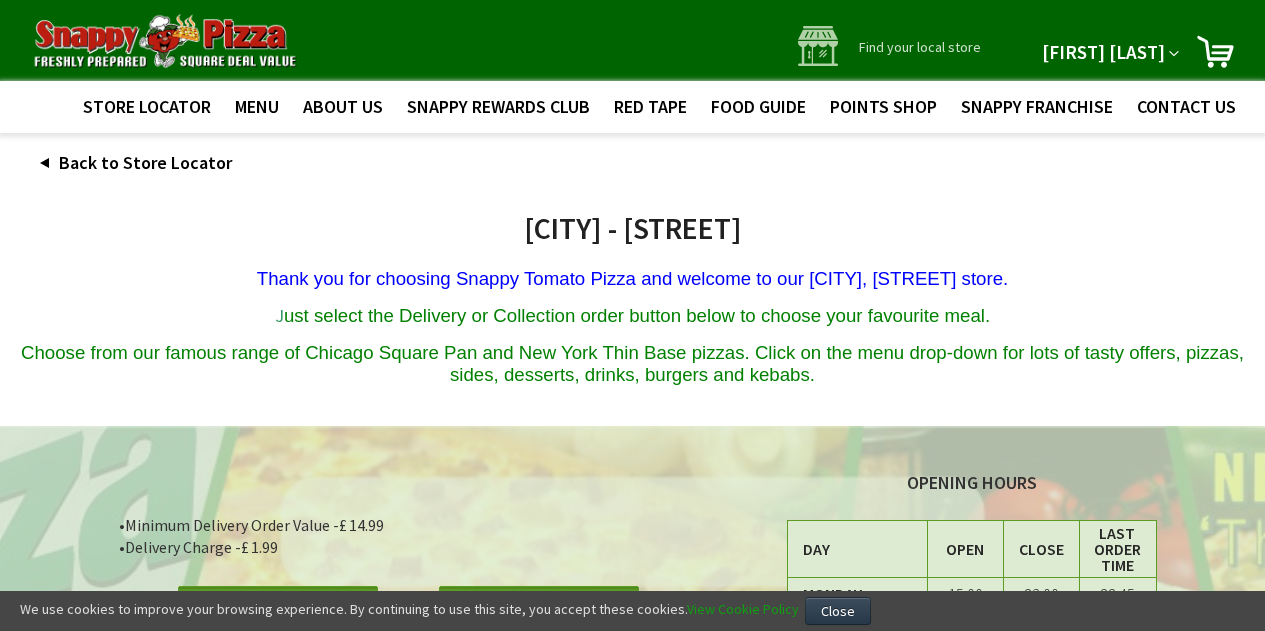 scroll, scrollTop: 0, scrollLeft: 0, axis: both 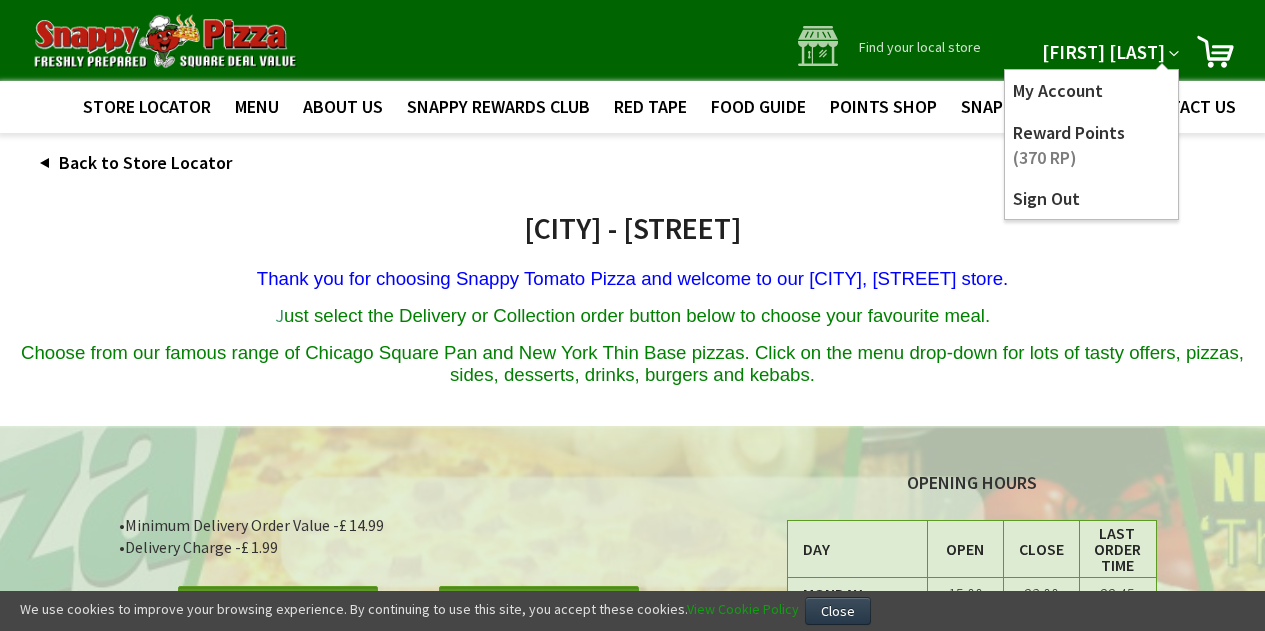 click on "Back to Store Locator" at bounding box center [633, 163] 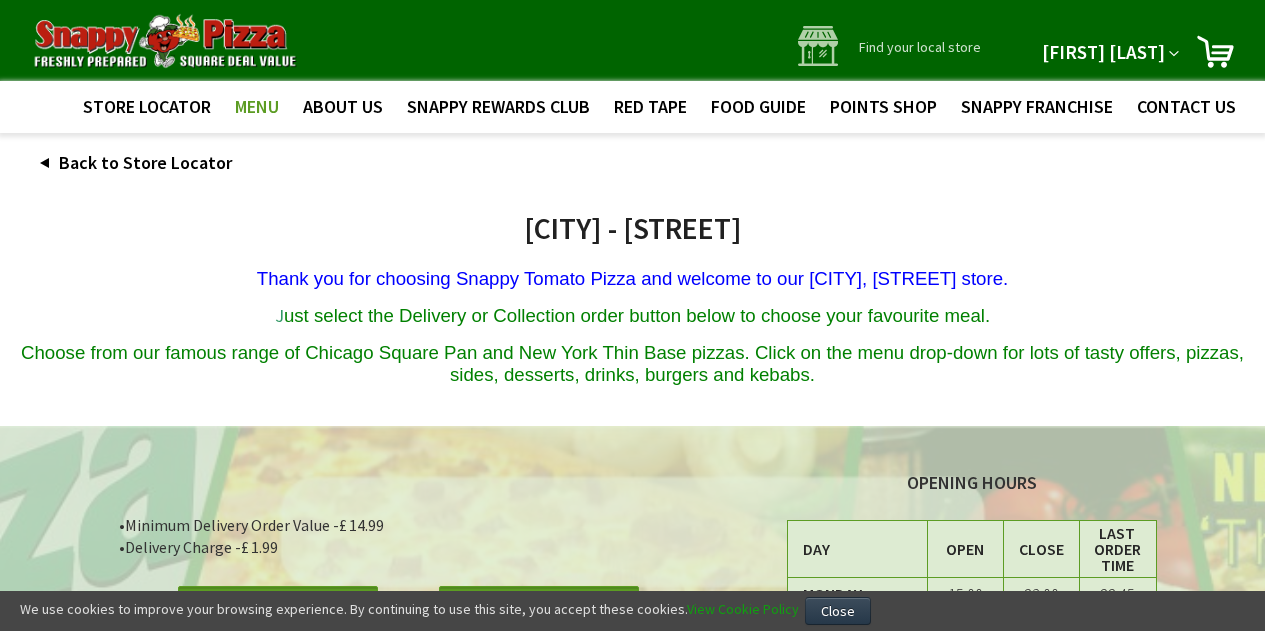 click on "Menu" at bounding box center [257, 106] 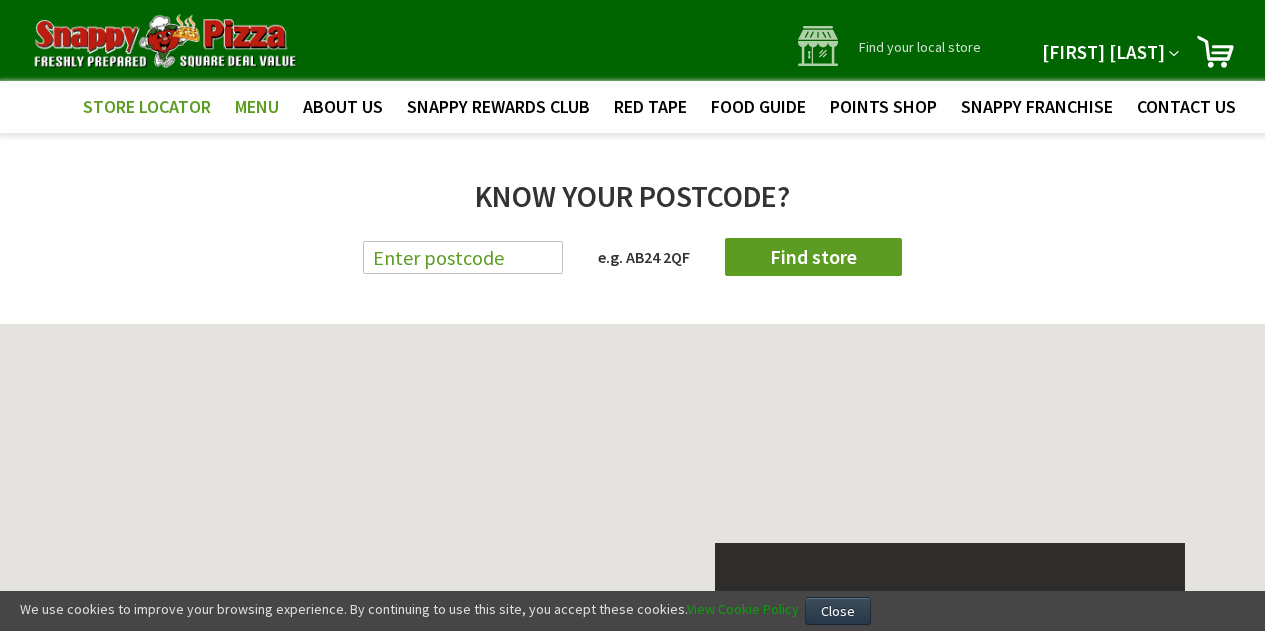 scroll, scrollTop: 0, scrollLeft: 0, axis: both 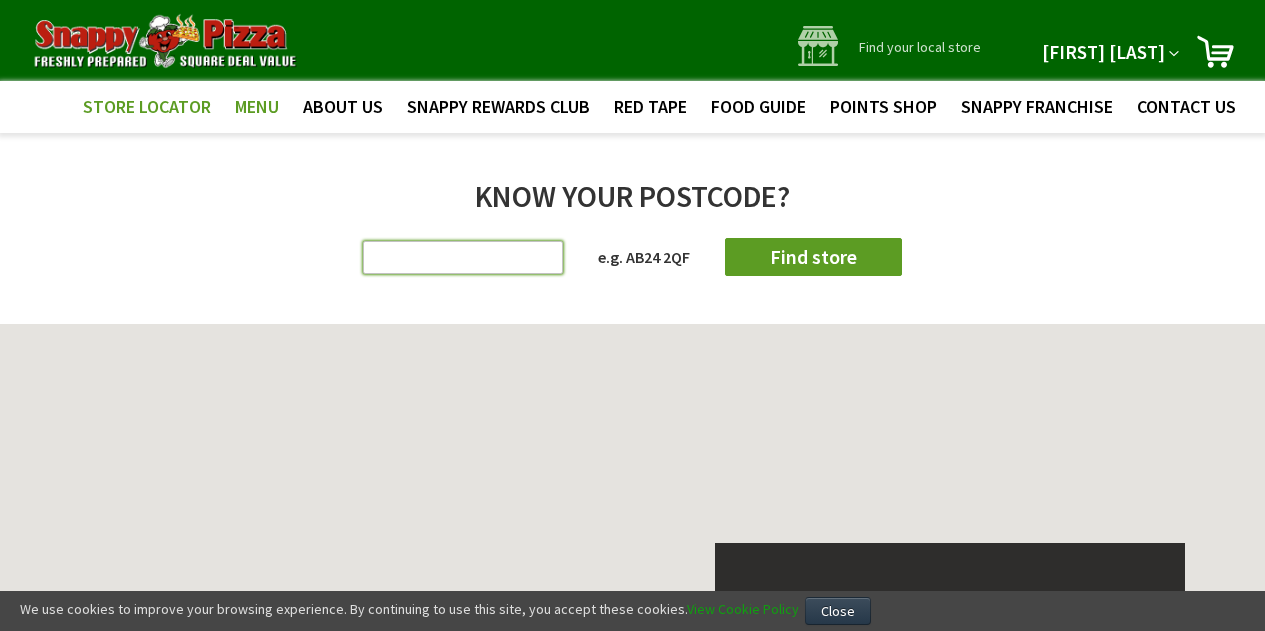 click at bounding box center [463, 257] 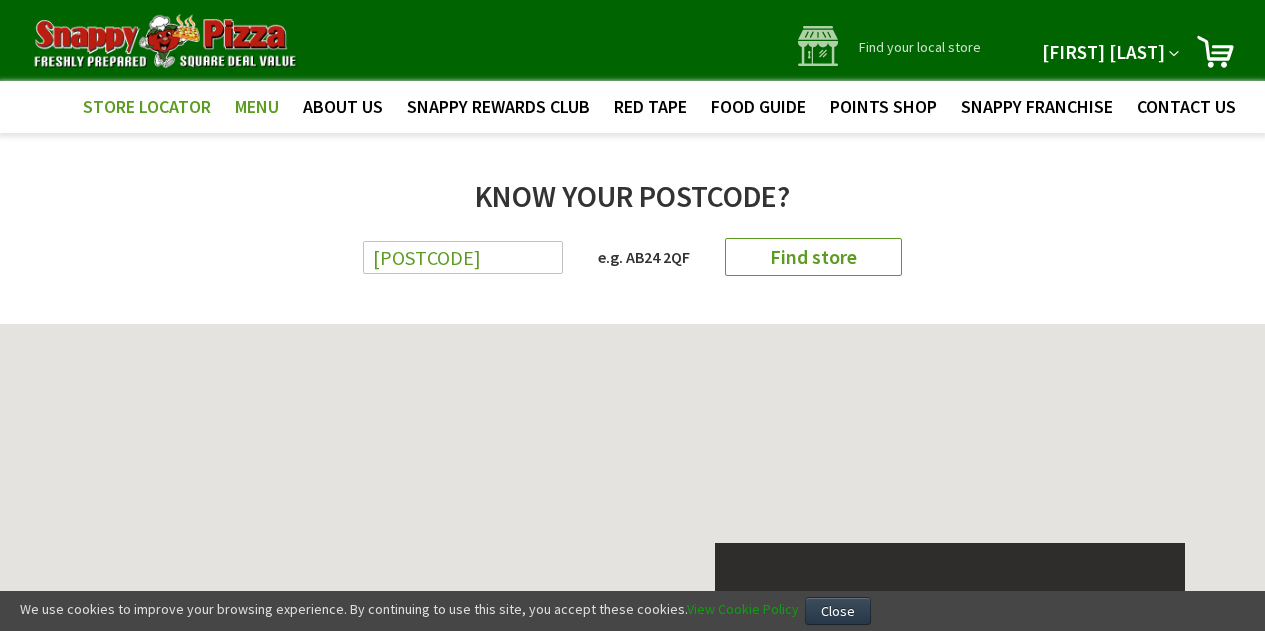 click on "Find store" at bounding box center (813, 256) 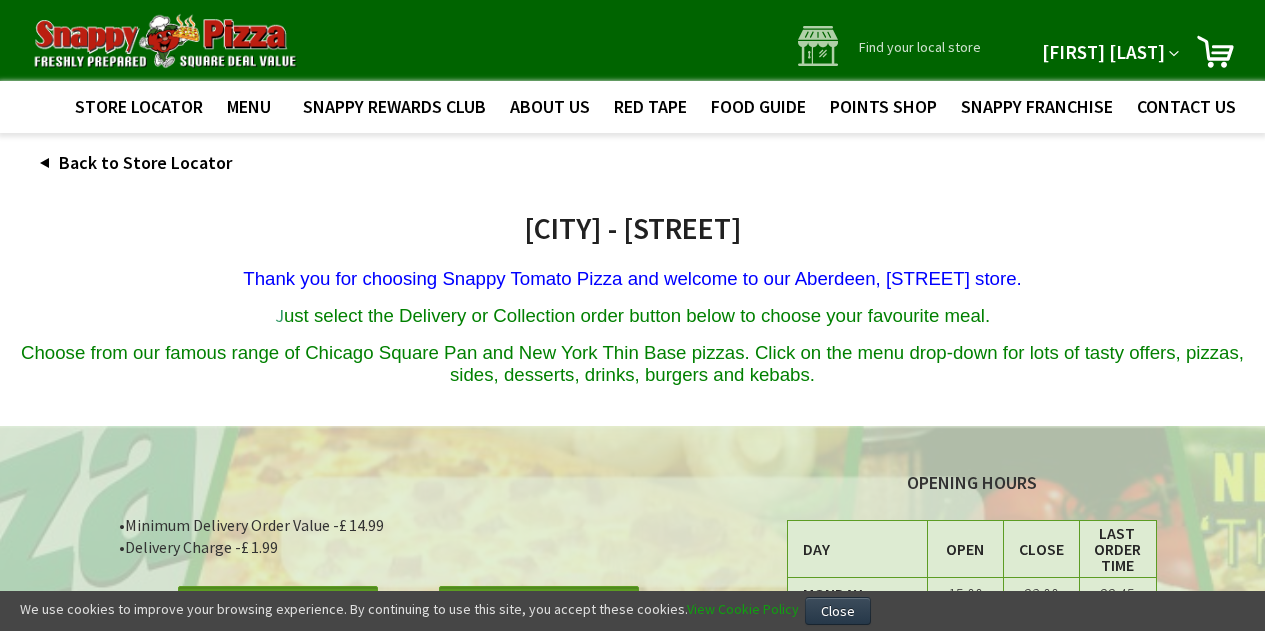 scroll, scrollTop: 0, scrollLeft: 0, axis: both 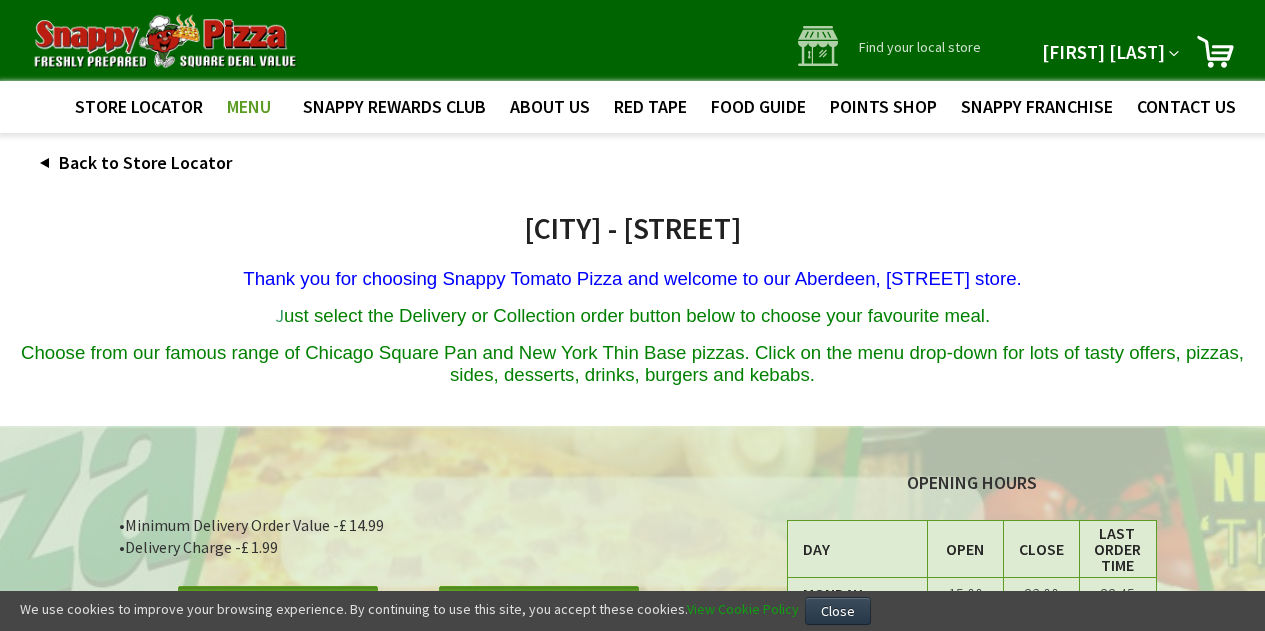 click on "MENU" at bounding box center [249, 106] 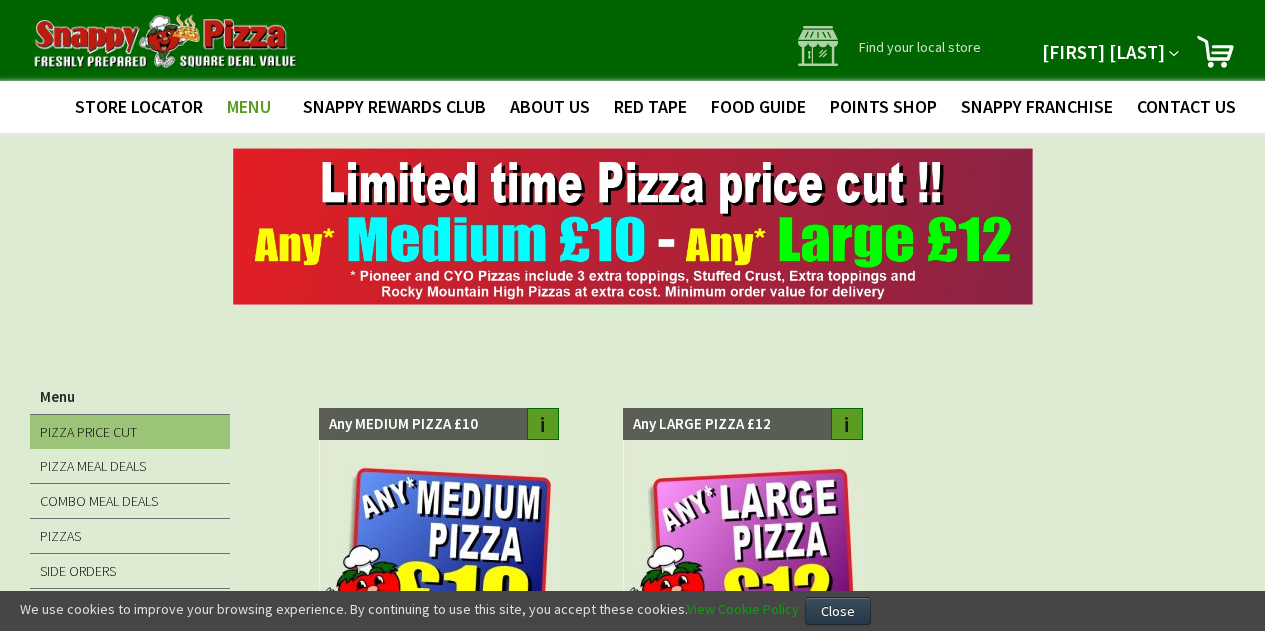 scroll, scrollTop: 0, scrollLeft: 0, axis: both 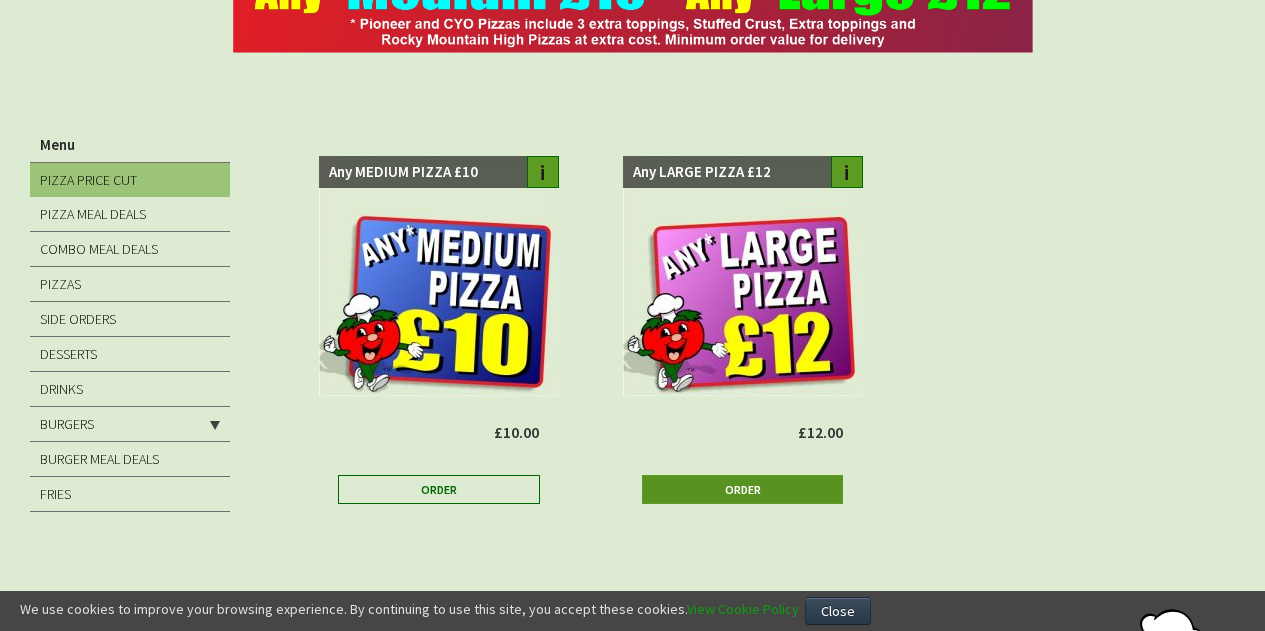 click on "Order" at bounding box center [743, 489] 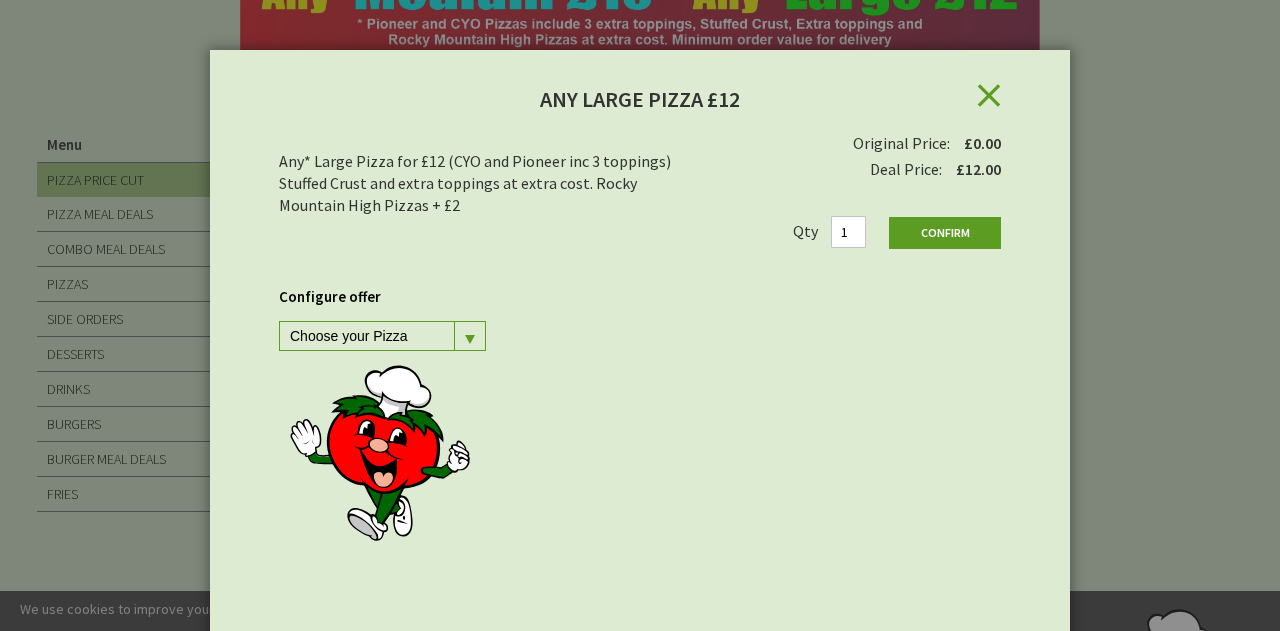 click at bounding box center (469, 336) 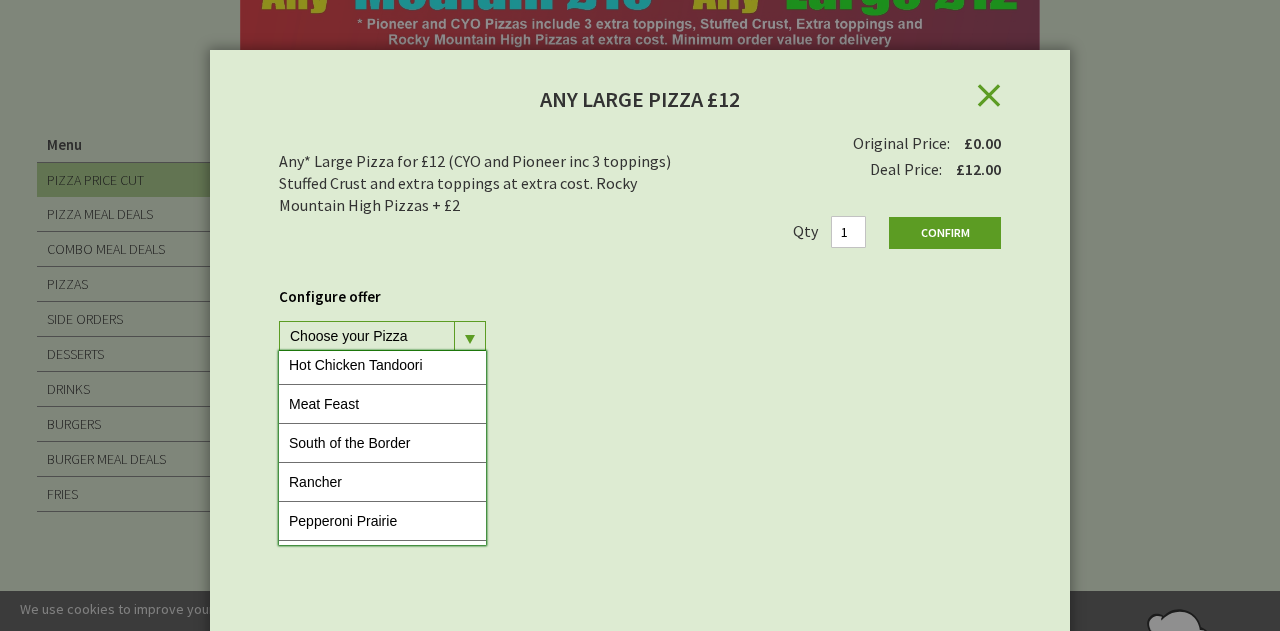 scroll, scrollTop: 514, scrollLeft: 0, axis: vertical 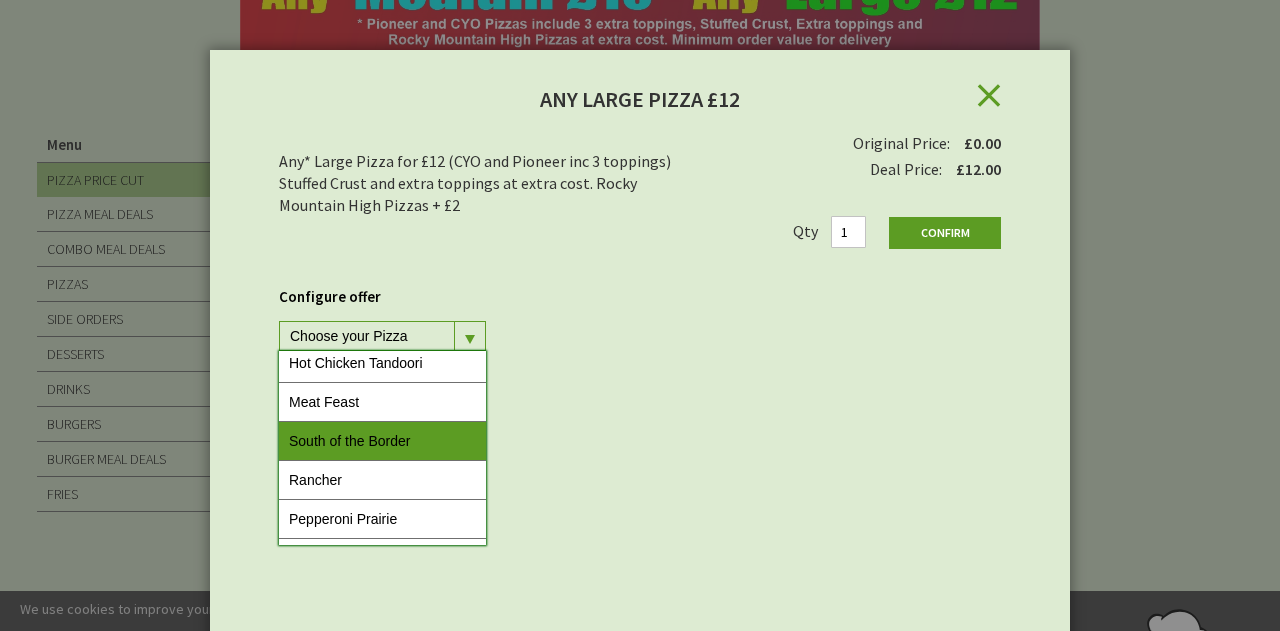 click on "South of the Border" at bounding box center [382, 441] 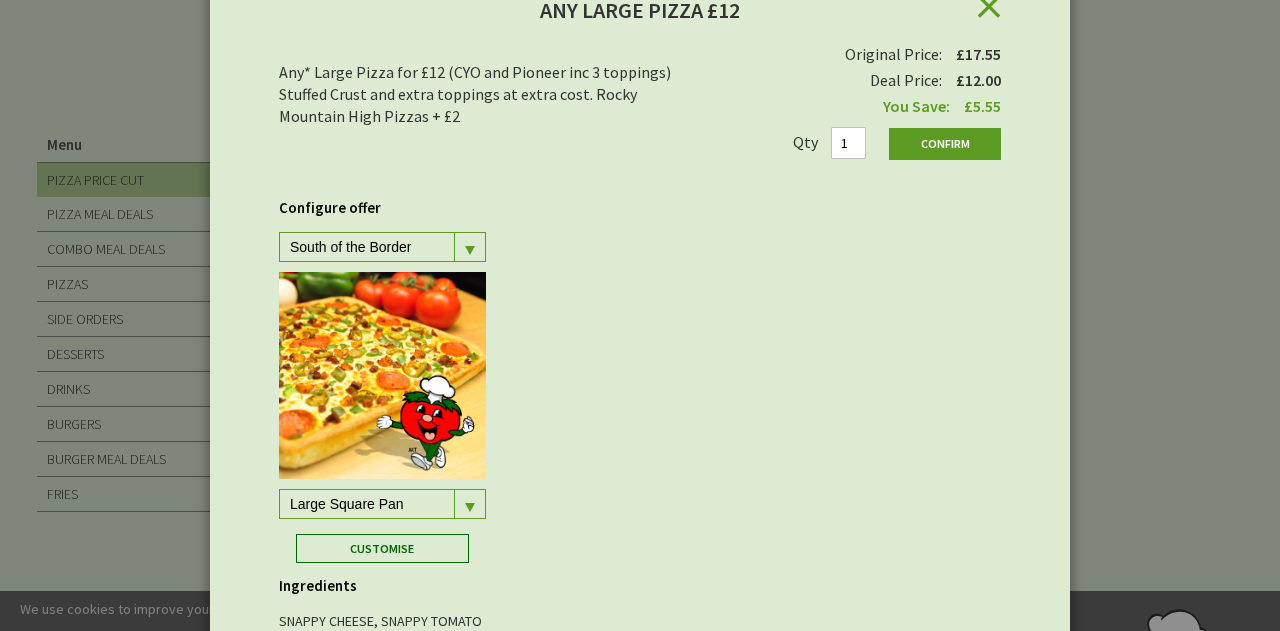 scroll, scrollTop: 71, scrollLeft: 0, axis: vertical 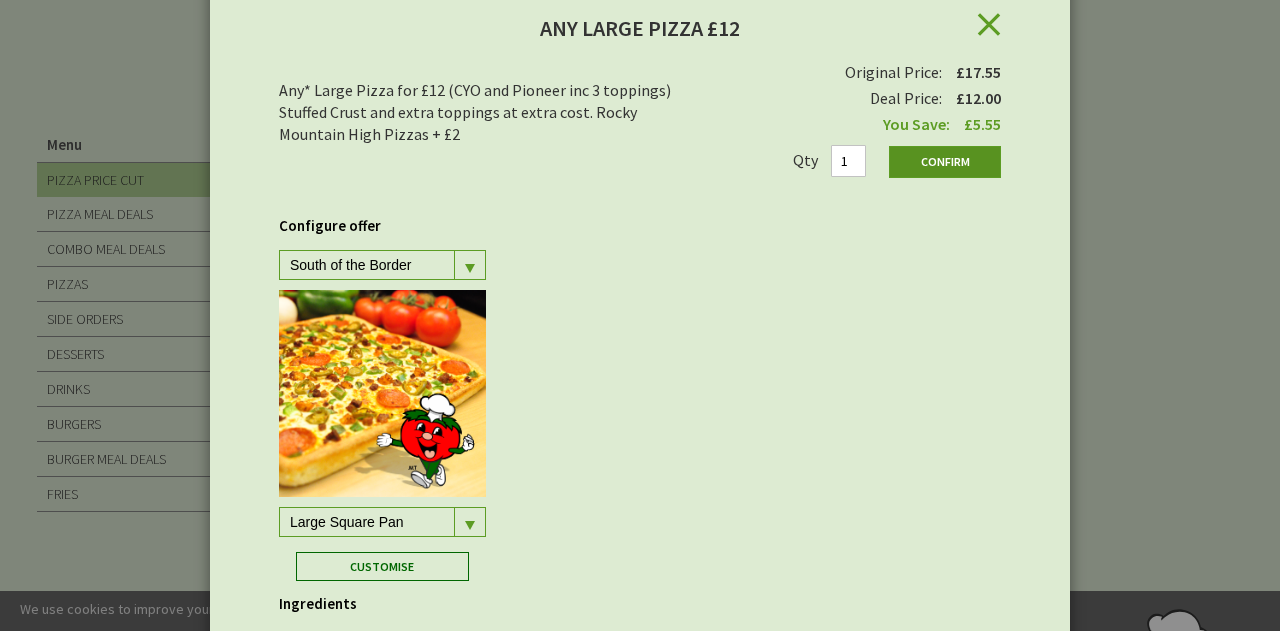 click on "Confirm" at bounding box center [945, 162] 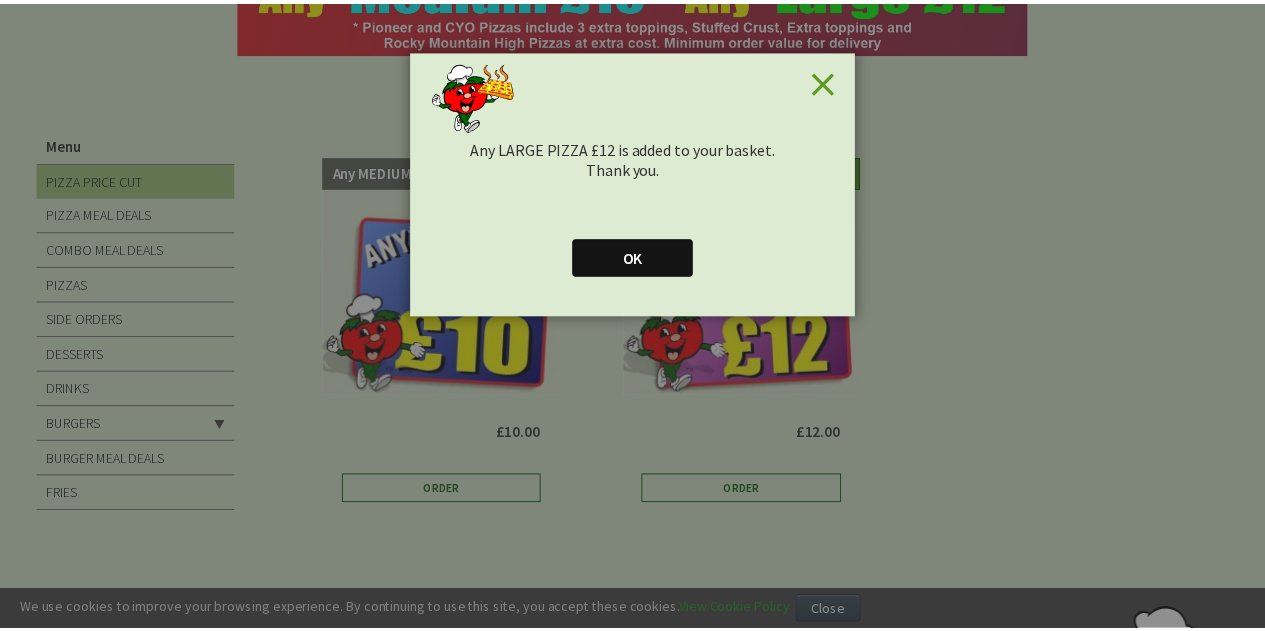scroll, scrollTop: 0, scrollLeft: 0, axis: both 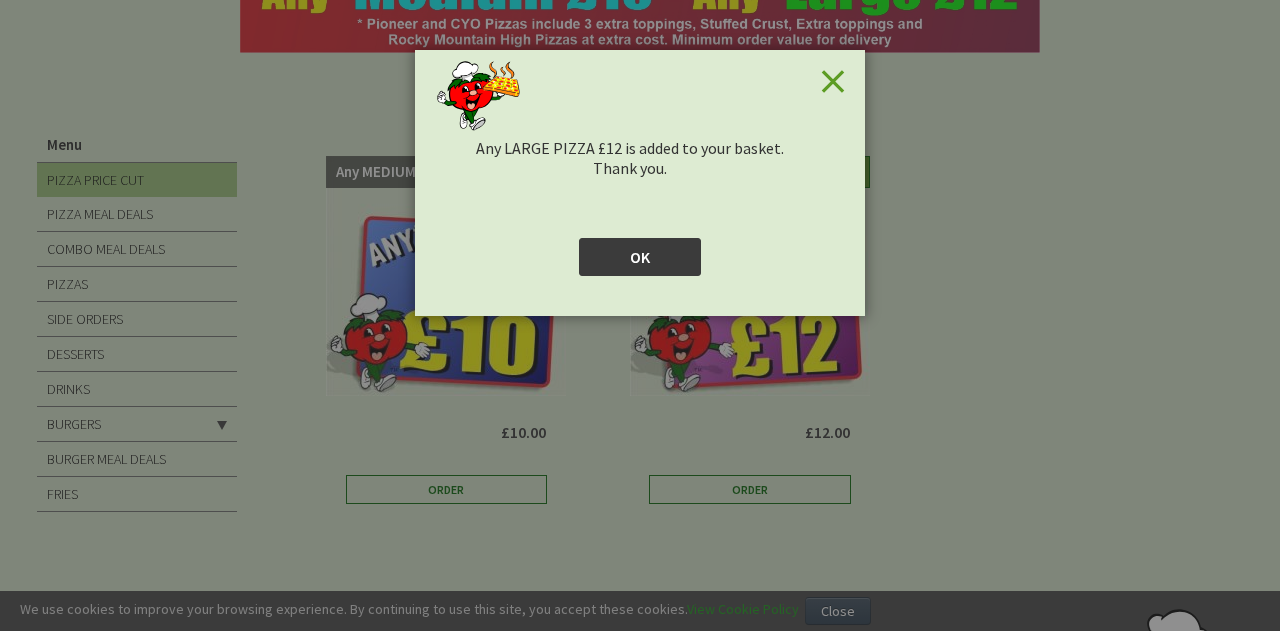 click on "OK" at bounding box center [640, 257] 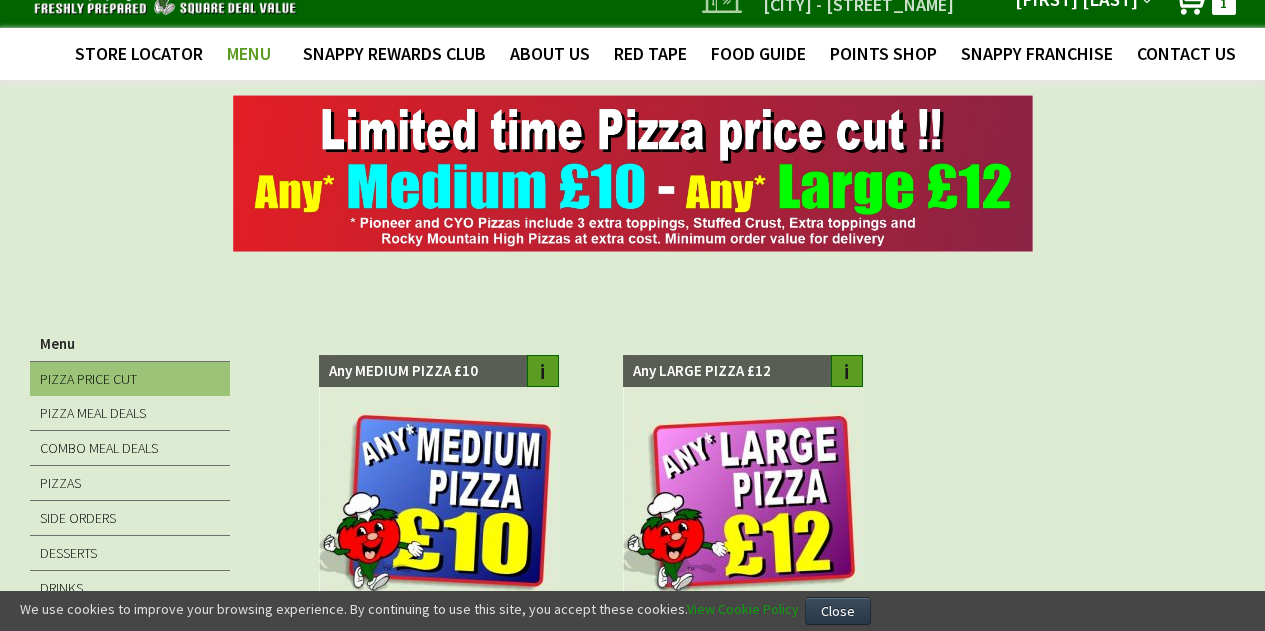 scroll, scrollTop: 0, scrollLeft: 0, axis: both 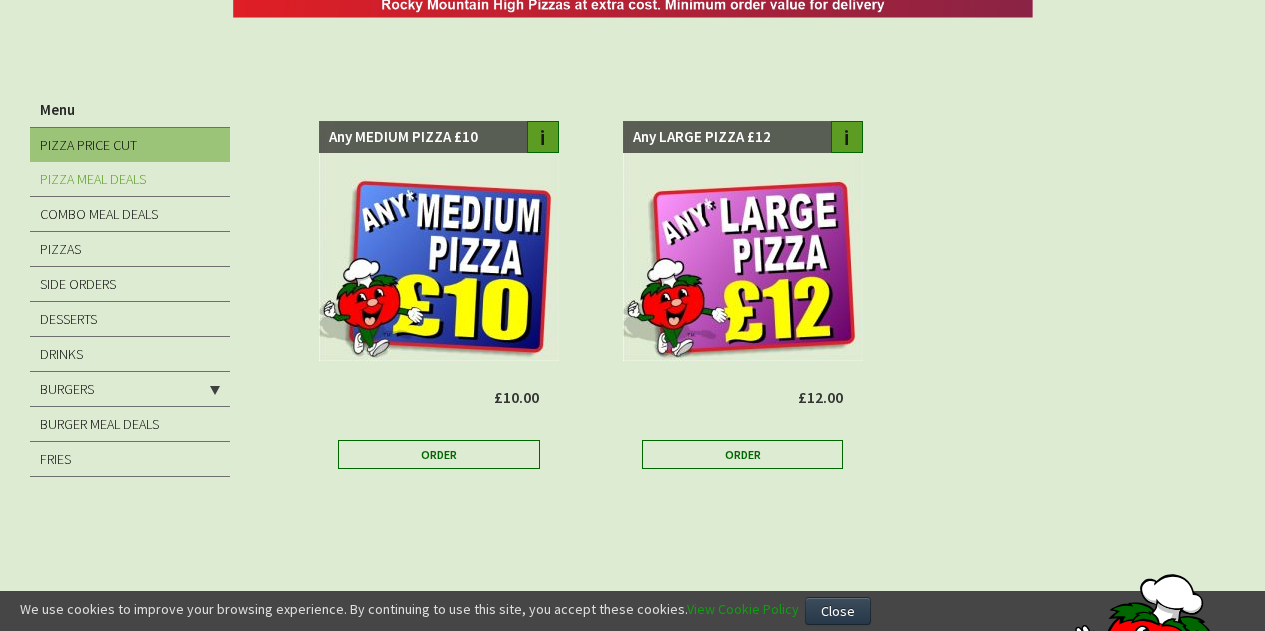 click on "PIZZA MEAL DEALS" at bounding box center [93, 179] 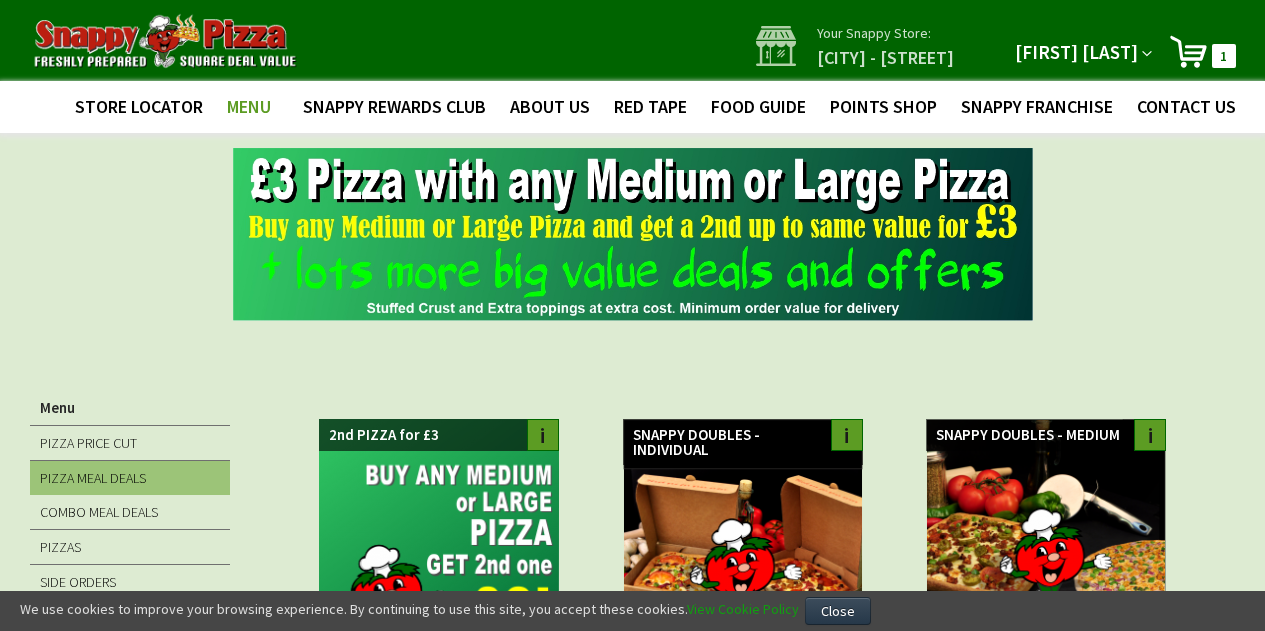 scroll, scrollTop: 0, scrollLeft: 0, axis: both 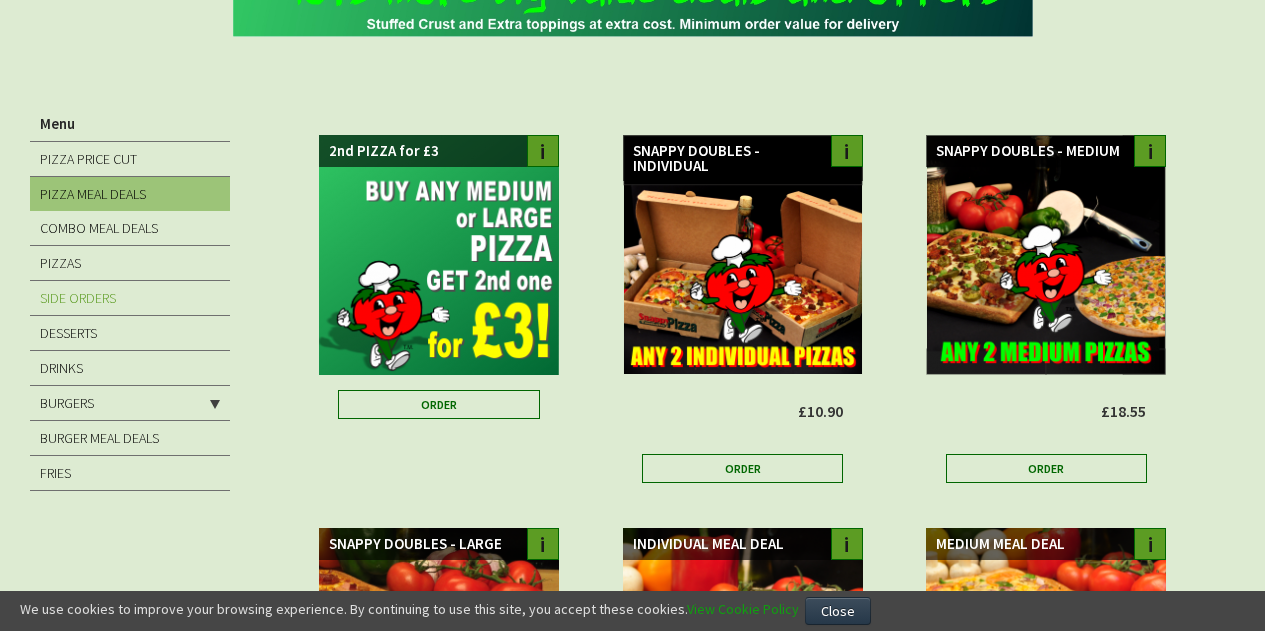click on "SIDE ORDERS" at bounding box center (130, 298) 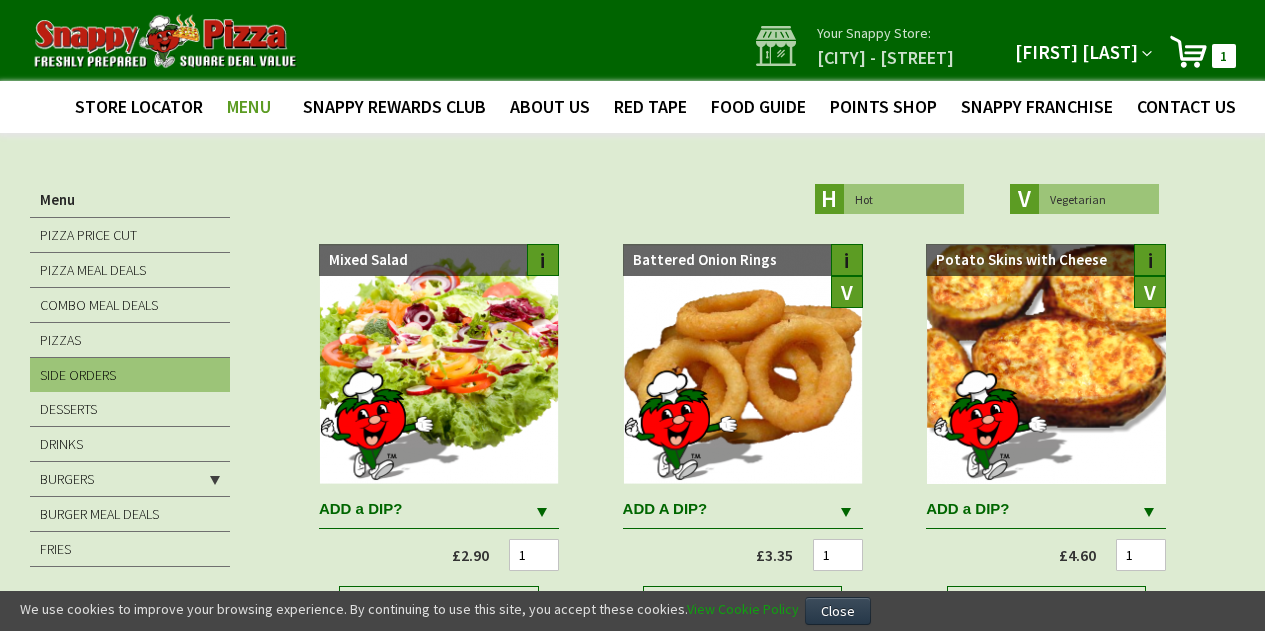 scroll, scrollTop: 0, scrollLeft: 0, axis: both 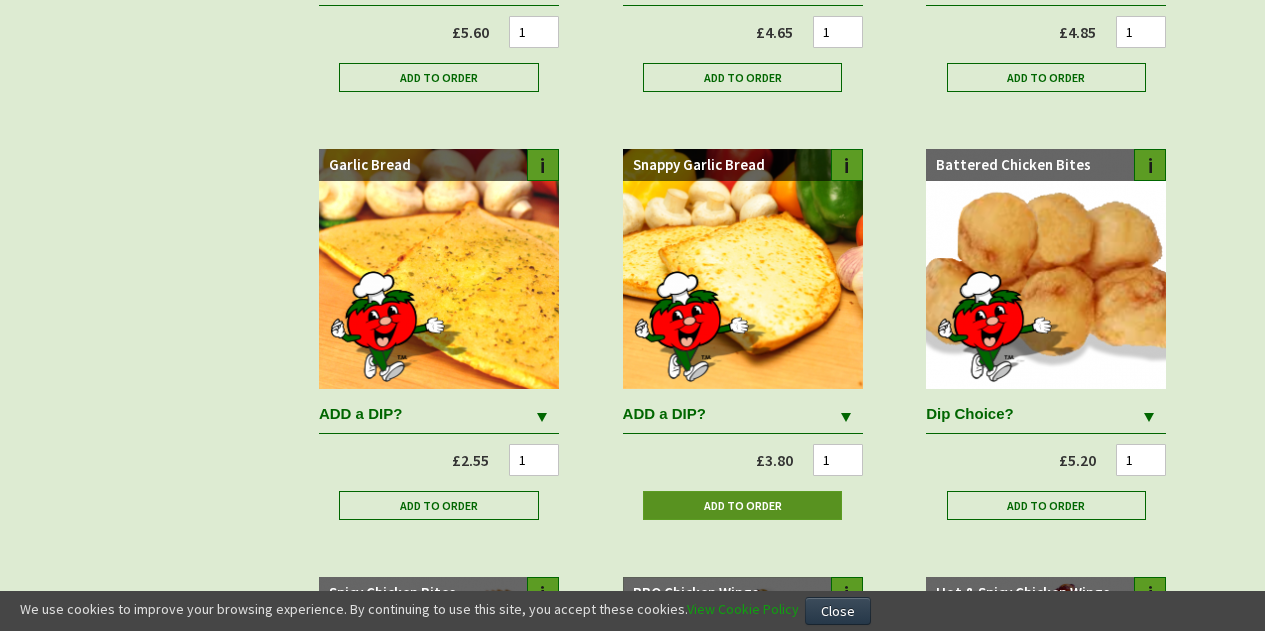click on "Add to Order" at bounding box center (743, 505) 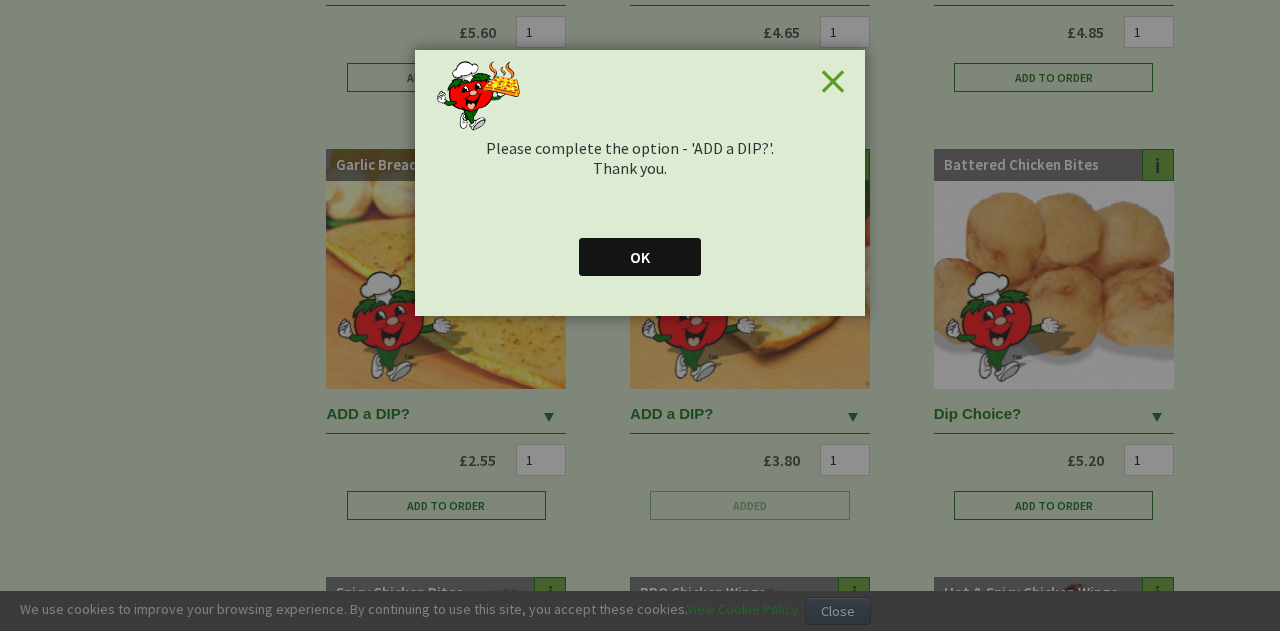 drag, startPoint x: 1279, startPoint y: 249, endPoint x: 1273, endPoint y: 323, distance: 74.24284 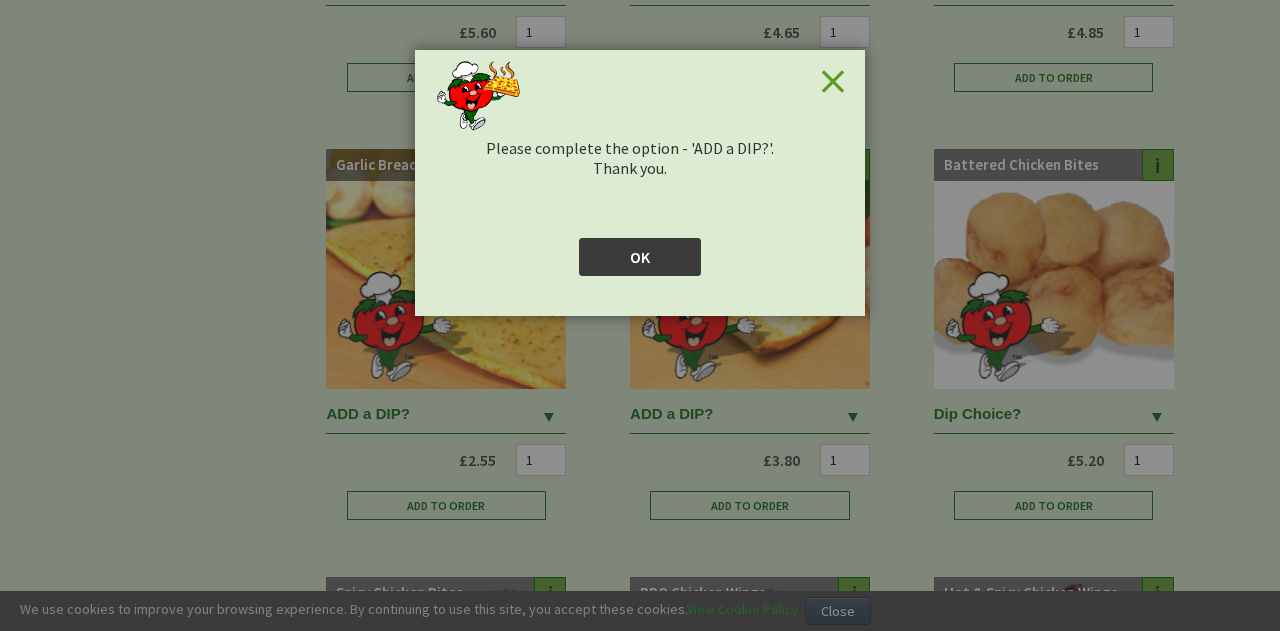 click on "OK" at bounding box center (640, 257) 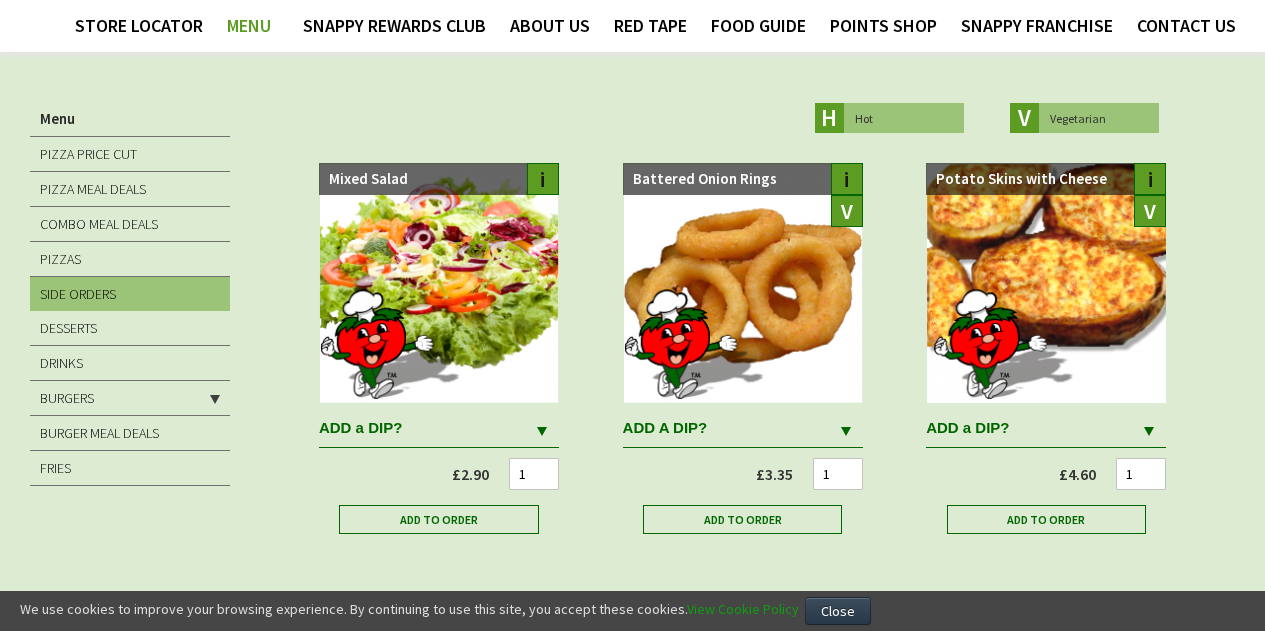 scroll, scrollTop: 0, scrollLeft: 0, axis: both 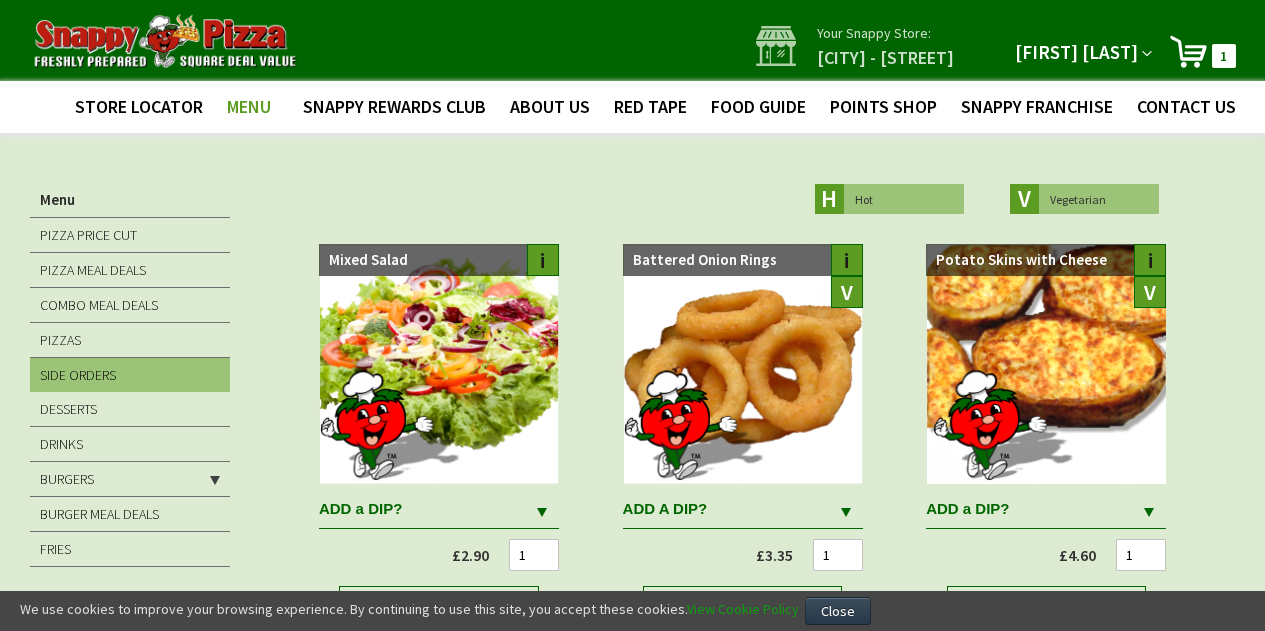 click on "My Cart
1
1
items" at bounding box center [1202, 51] 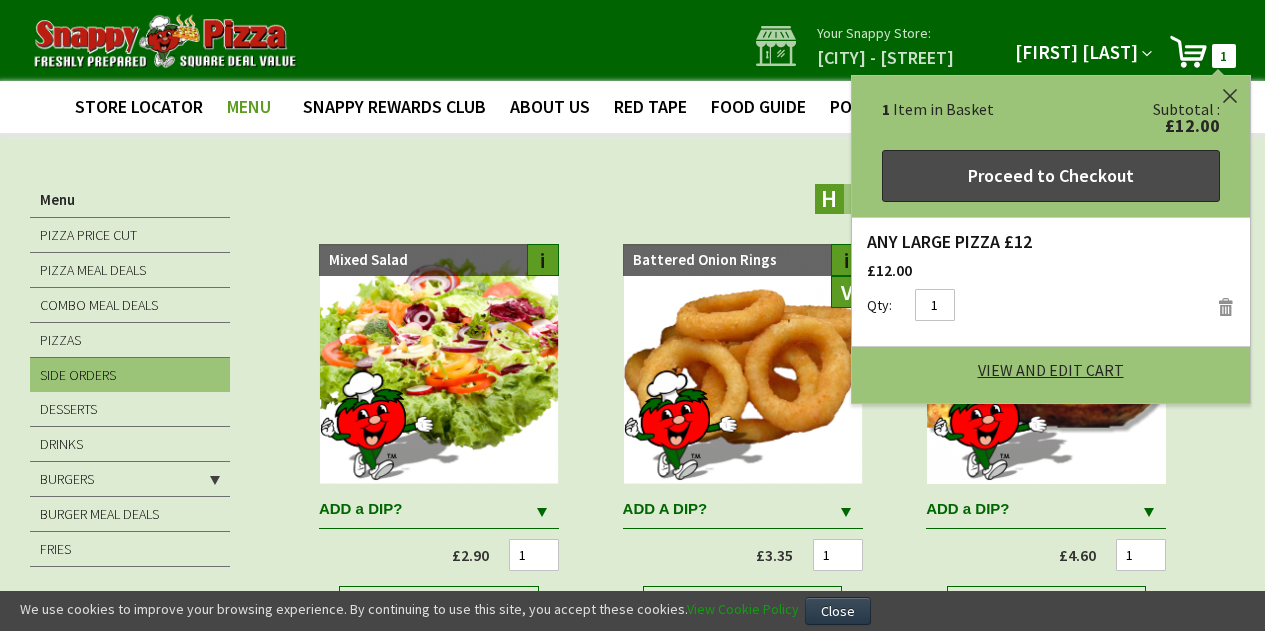 click on "Proceed to Checkout" at bounding box center [1051, 176] 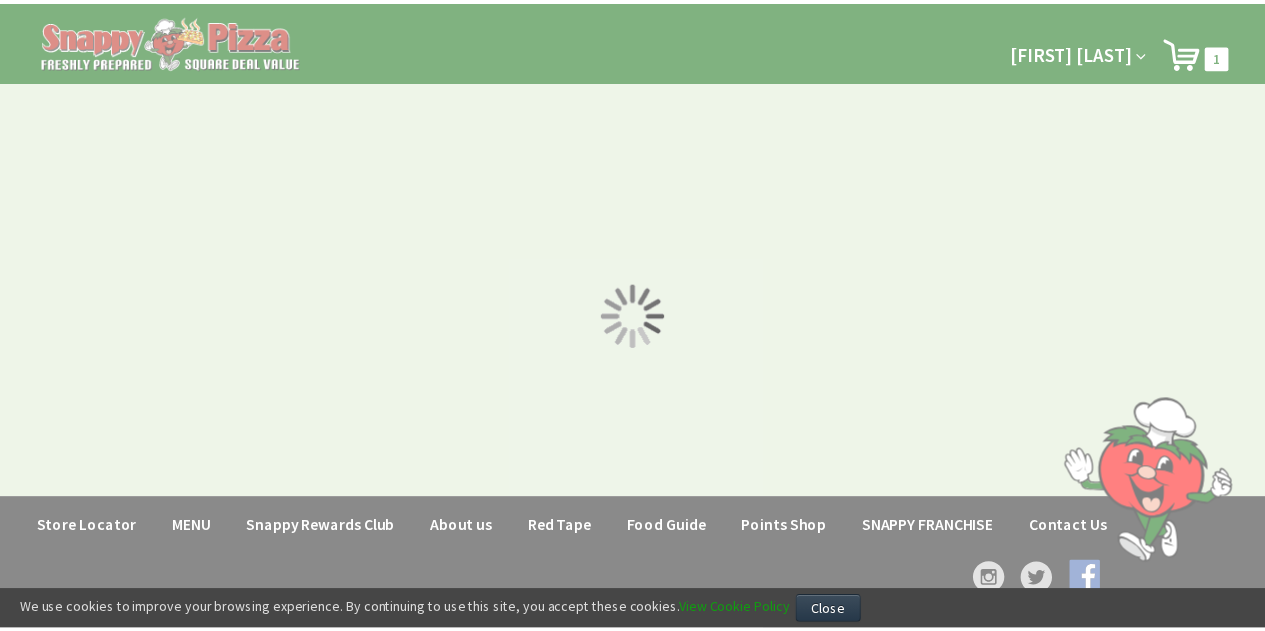 scroll, scrollTop: 0, scrollLeft: 0, axis: both 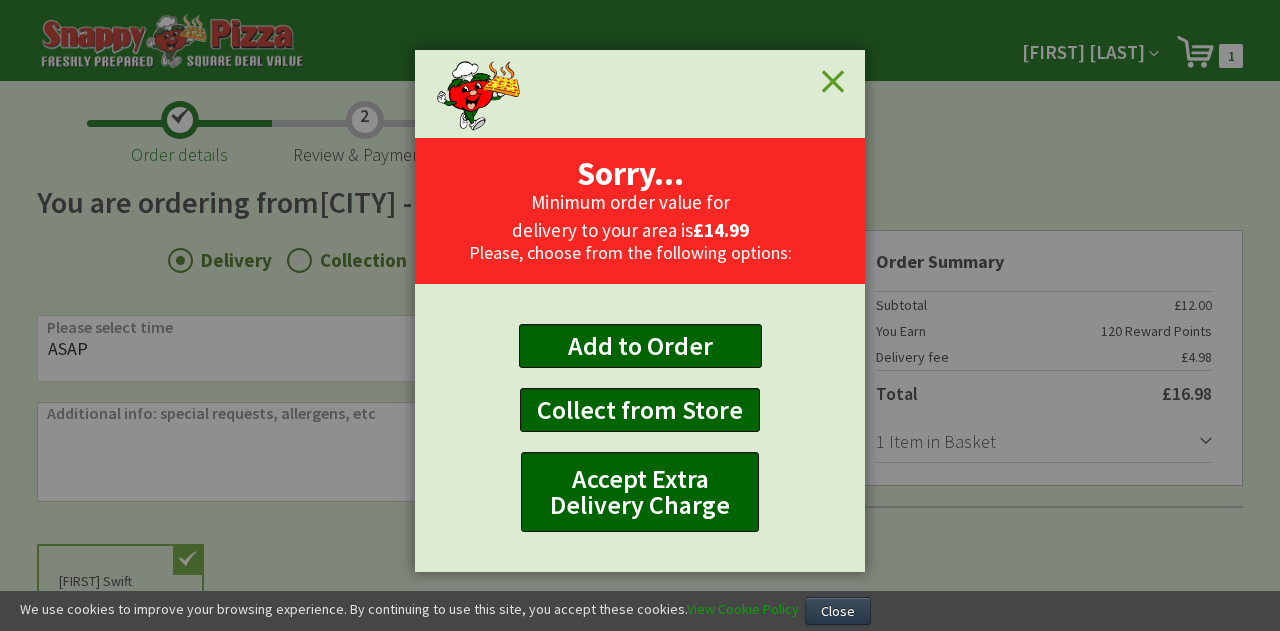 click on "Close" at bounding box center (843, 72) 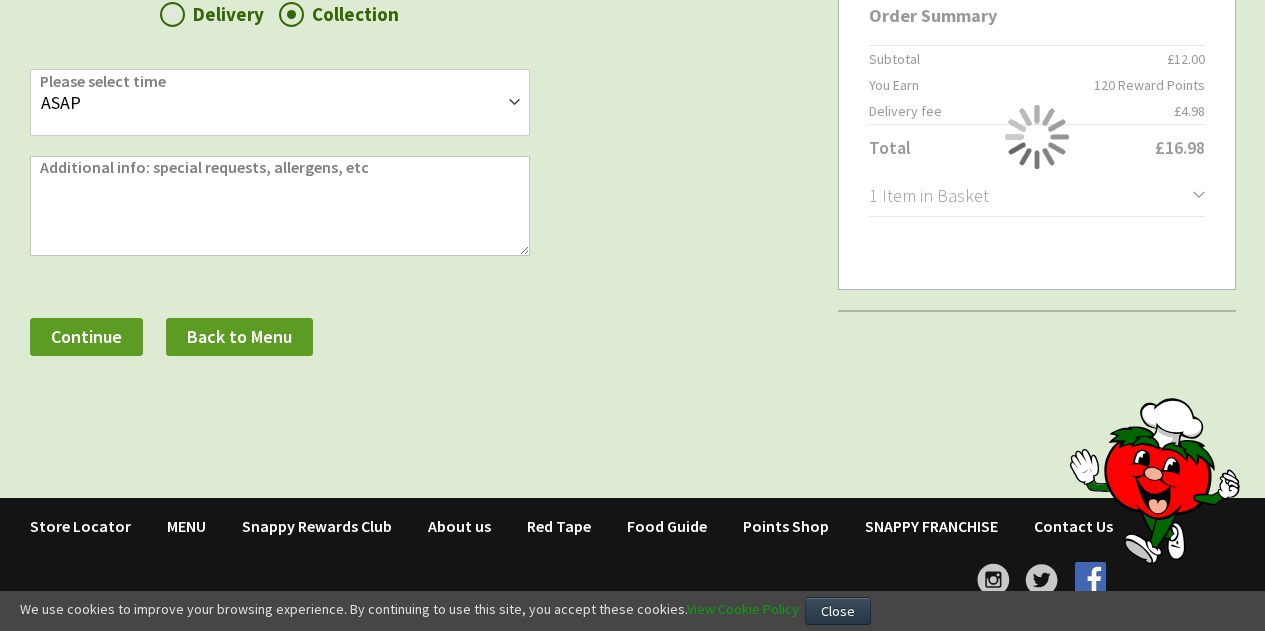 scroll, scrollTop: 0, scrollLeft: 0, axis: both 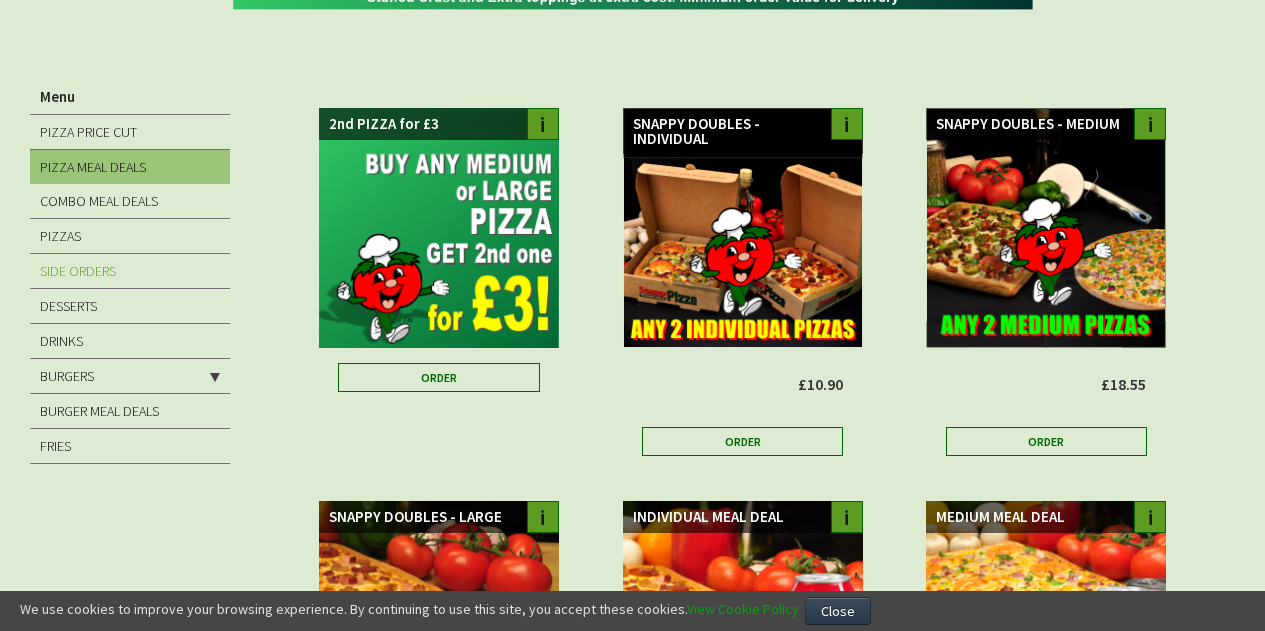 click on "SIDE ORDERS" at bounding box center [78, 271] 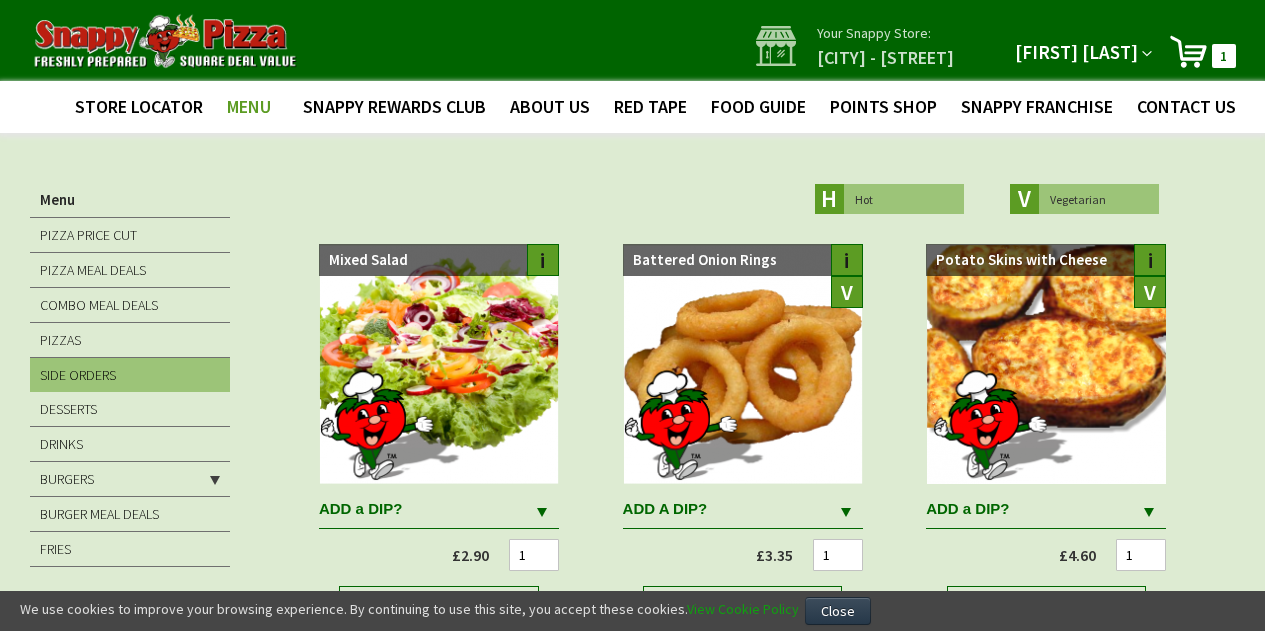 scroll, scrollTop: 0, scrollLeft: 0, axis: both 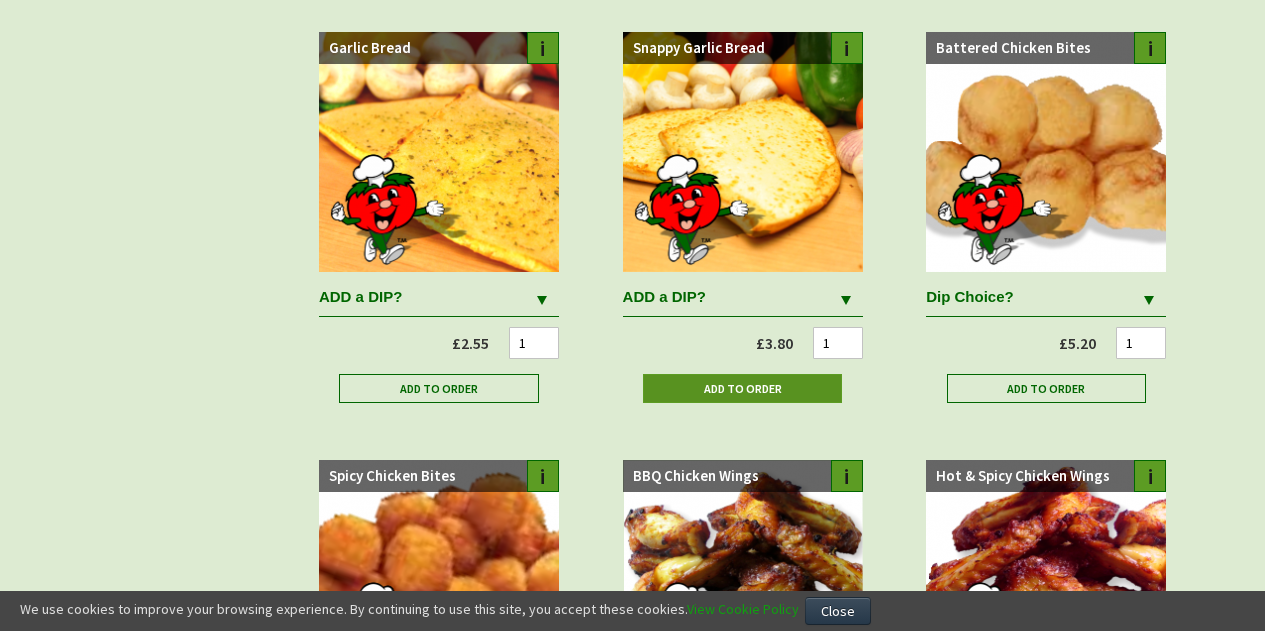 click on "Add to Order" at bounding box center [743, 388] 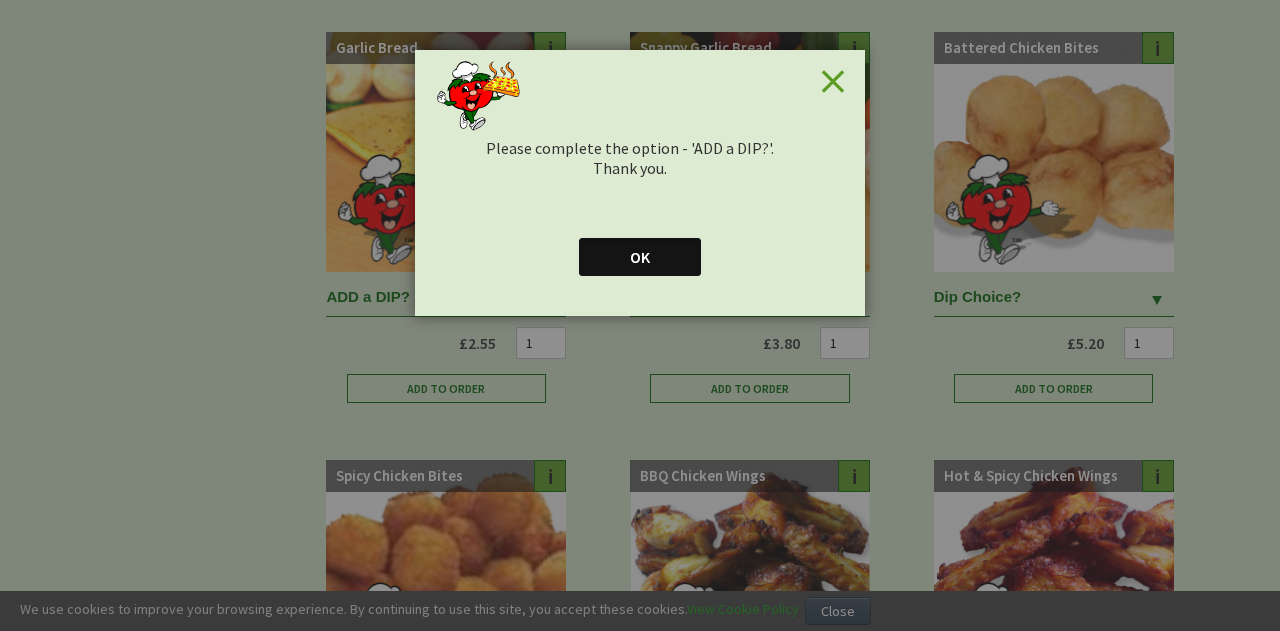 click on "Close" at bounding box center (843, 72) 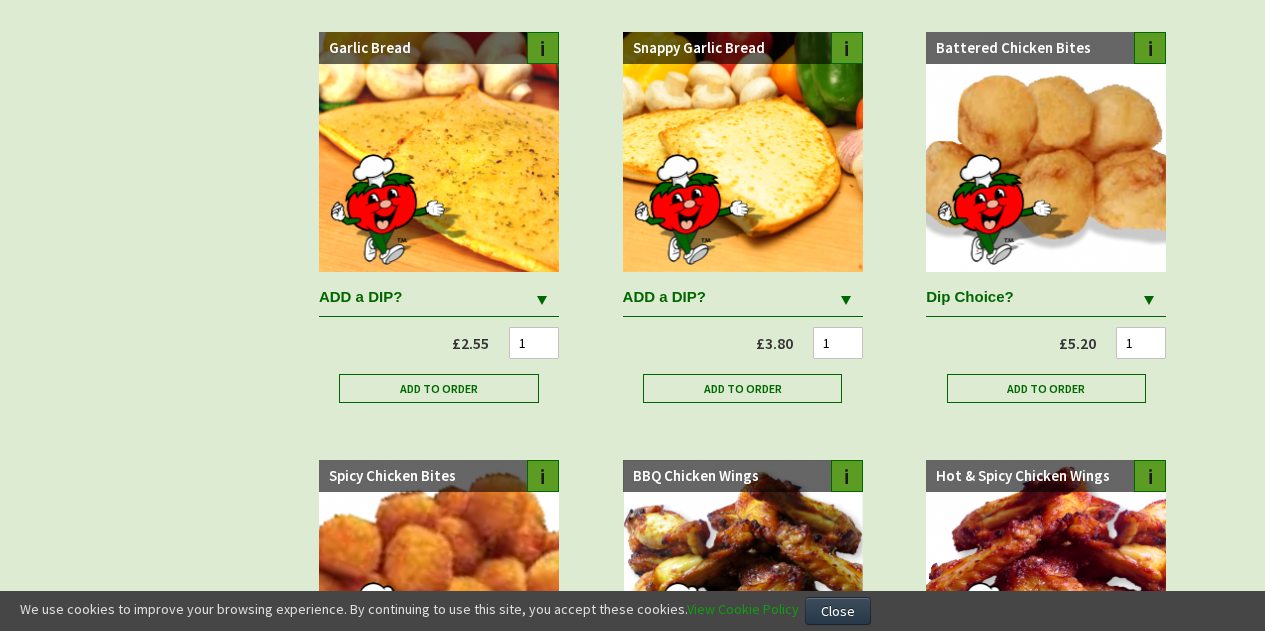 click at bounding box center [846, 299] 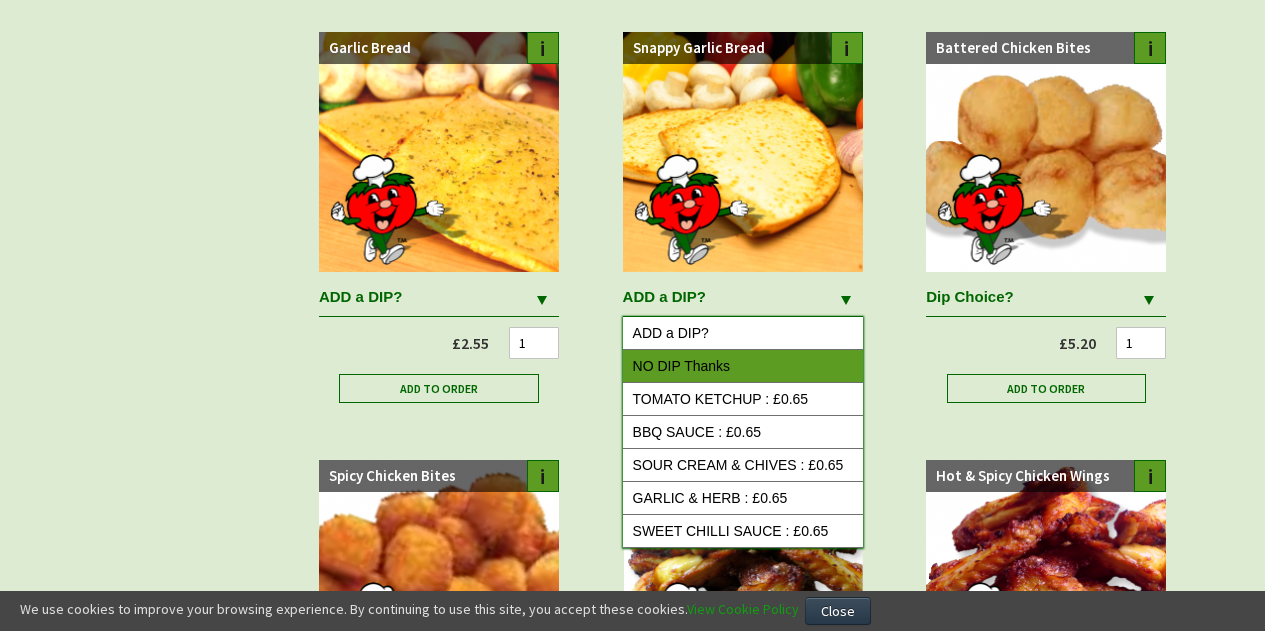 click on "NO DIP Thanks" at bounding box center [743, 366] 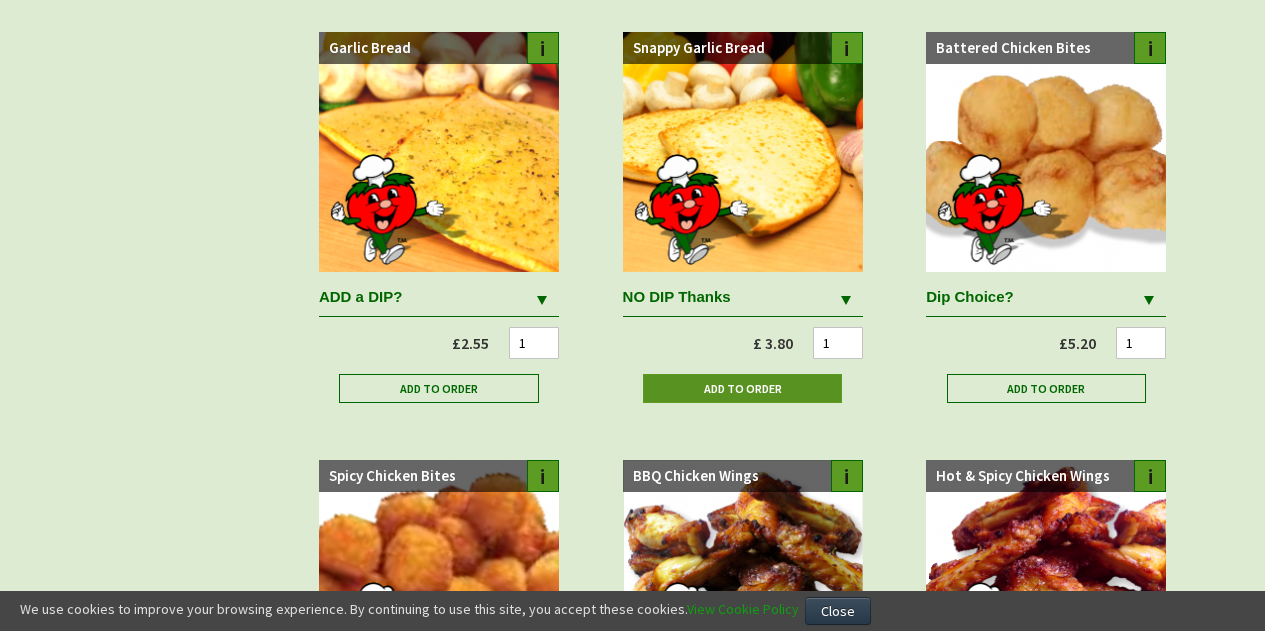 click on "Add to Order" at bounding box center (742, 388) 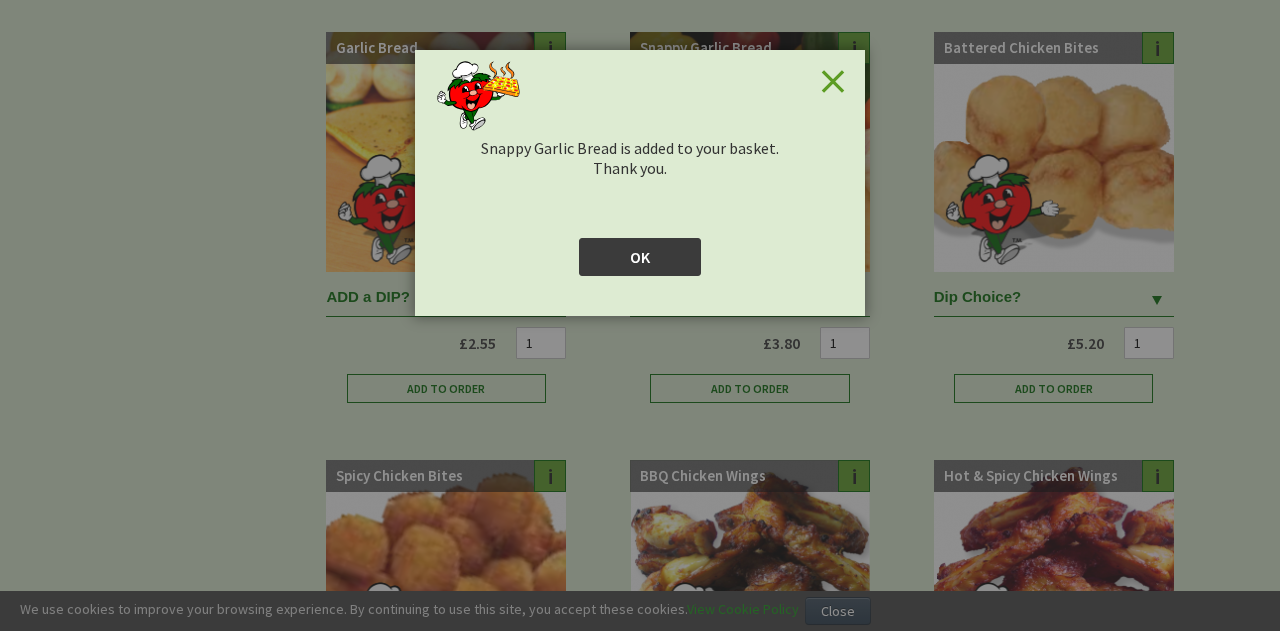 click on "OK" at bounding box center (640, 257) 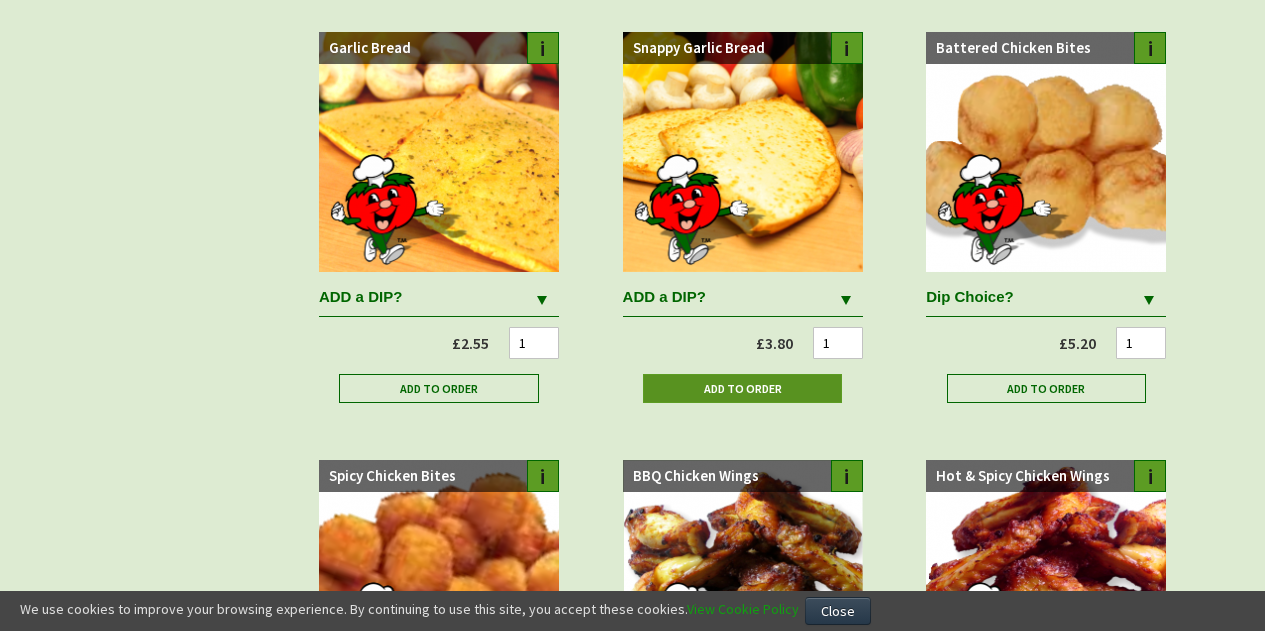 scroll, scrollTop: 0, scrollLeft: 0, axis: both 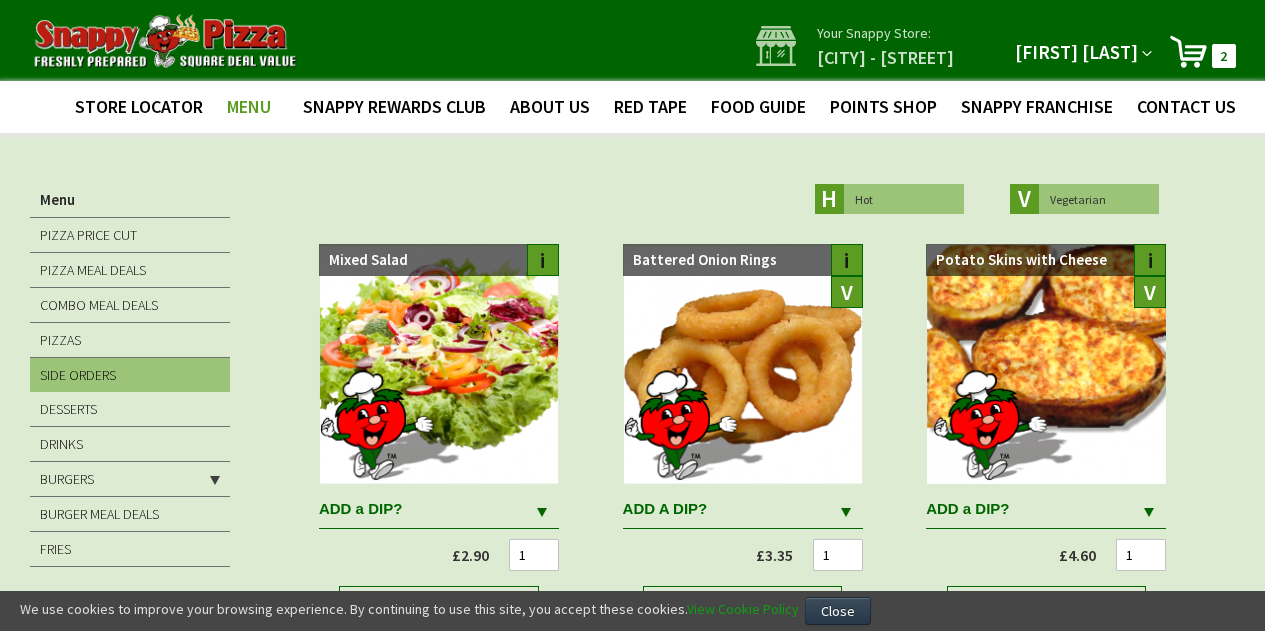 click on "My Cart
2
2
items" at bounding box center [1202, 51] 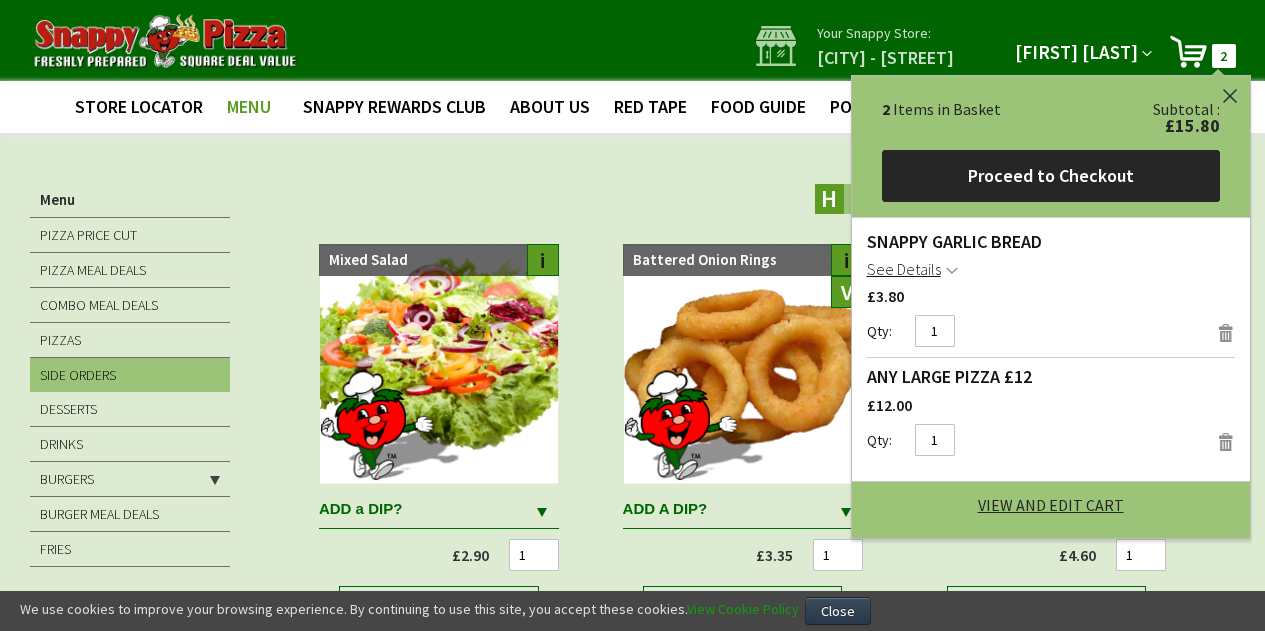 click on "Close
2
Items in Basket
Subtotal
£15.80
Proceed to Checkout
Recently added item(s)
Snappy Garlic Bread
See Details
Options Details" at bounding box center (1051, 307) 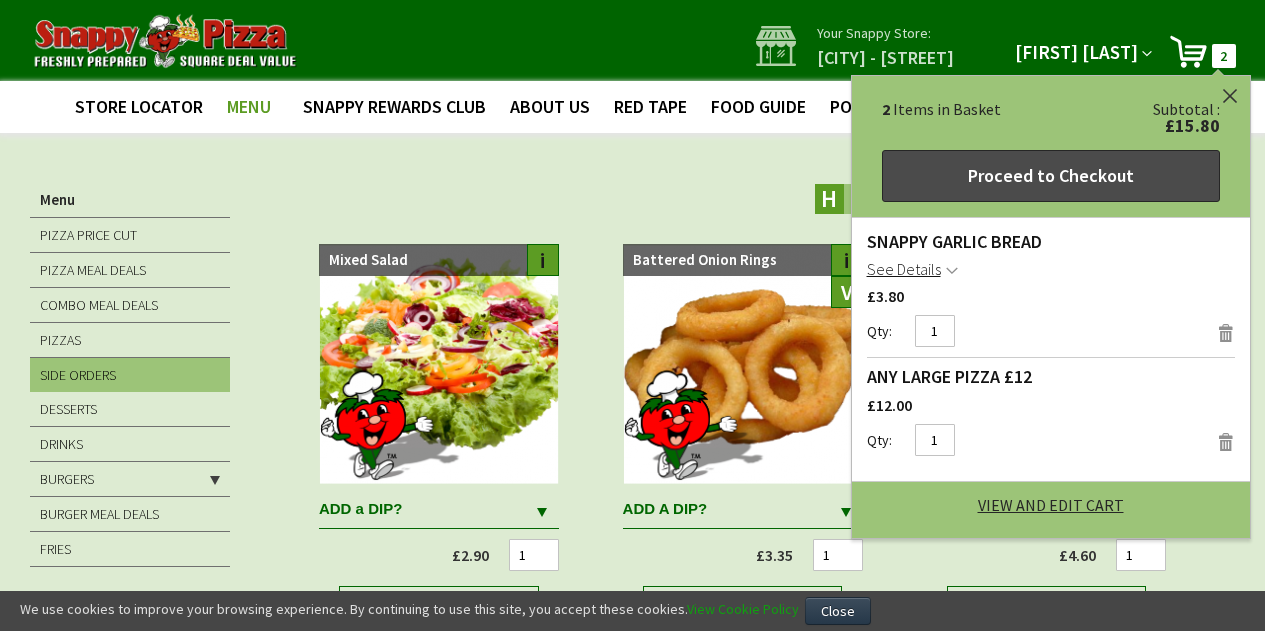 click on "Proceed to Checkout" at bounding box center (1051, 176) 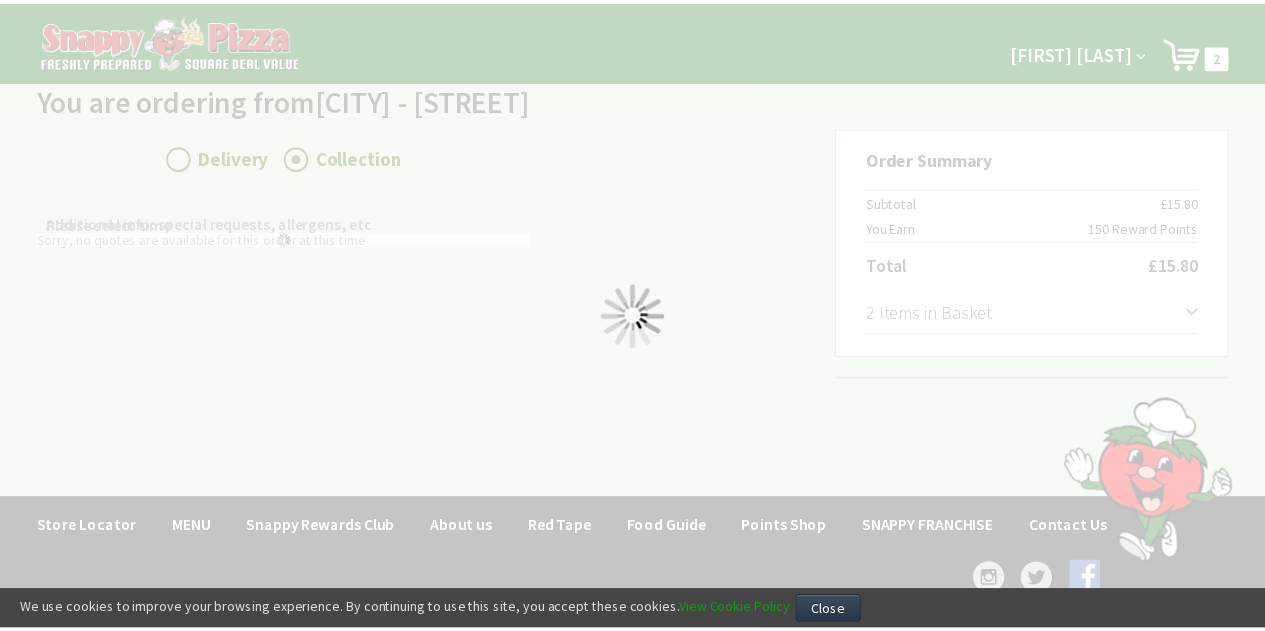 scroll, scrollTop: 0, scrollLeft: 0, axis: both 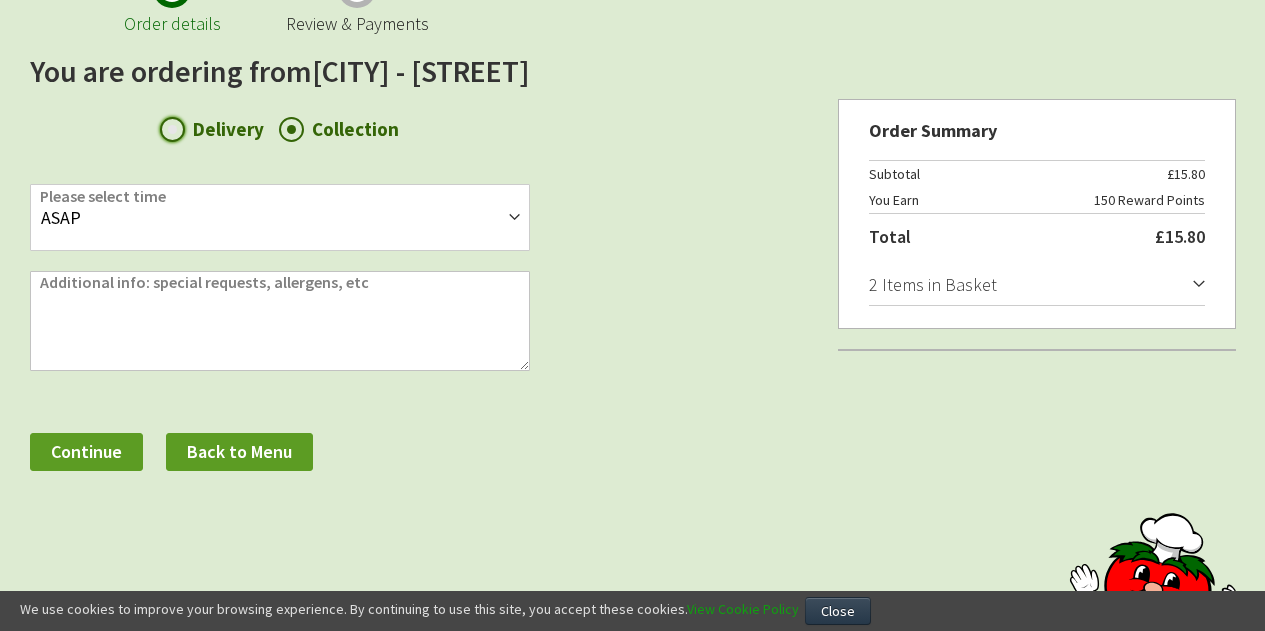click on "Delivery" at bounding box center [172, 129] 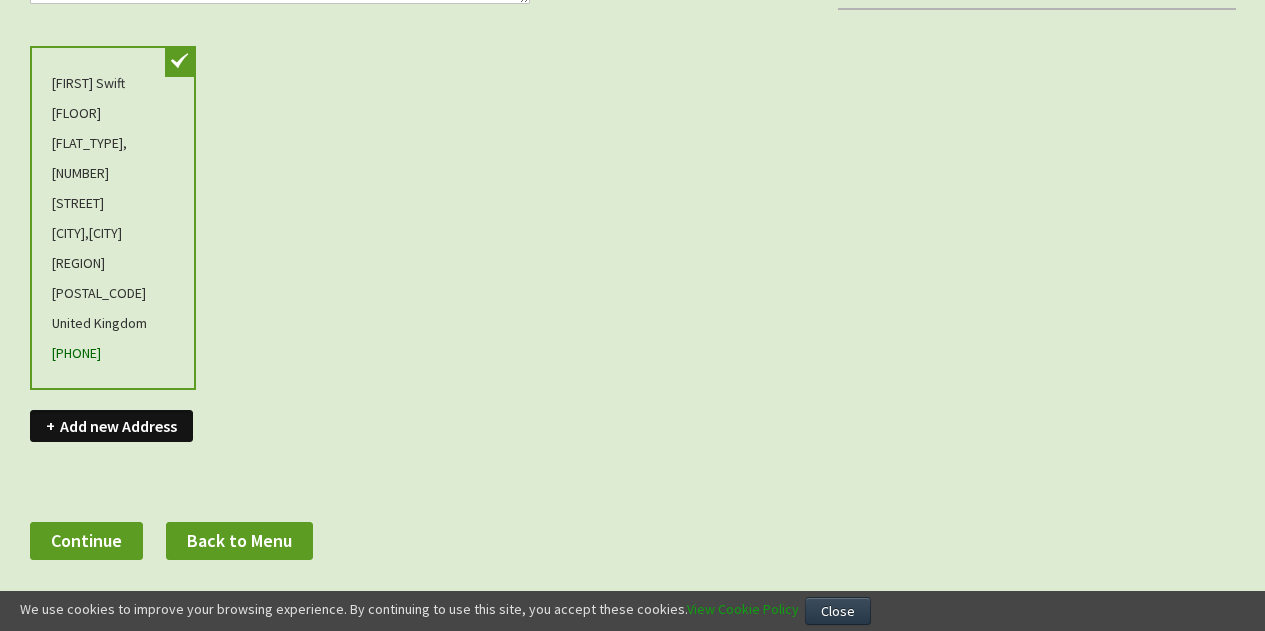 scroll, scrollTop: 488, scrollLeft: 0, axis: vertical 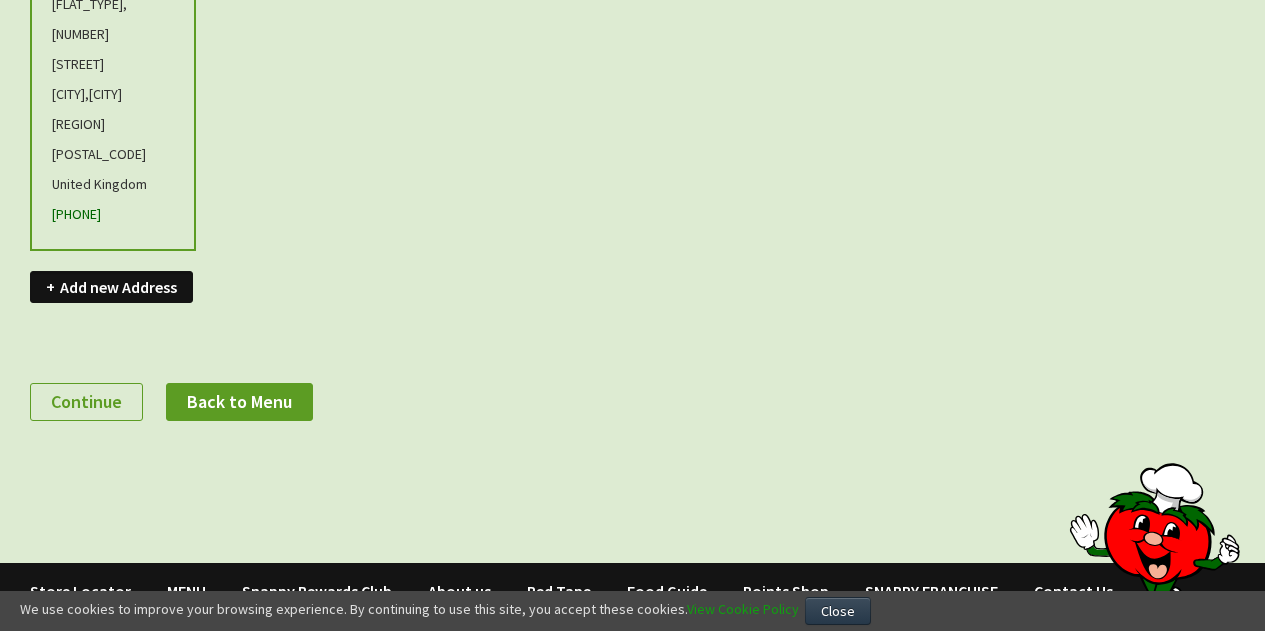 click on "Continue" at bounding box center (86, 401) 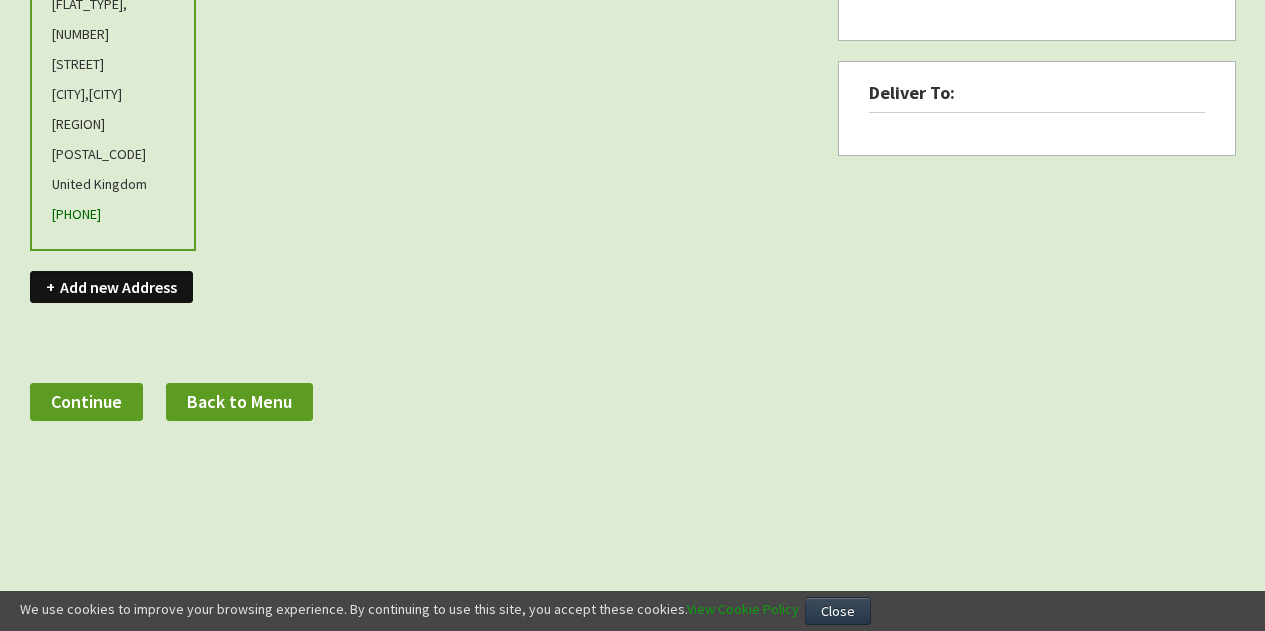 scroll, scrollTop: 0, scrollLeft: 0, axis: both 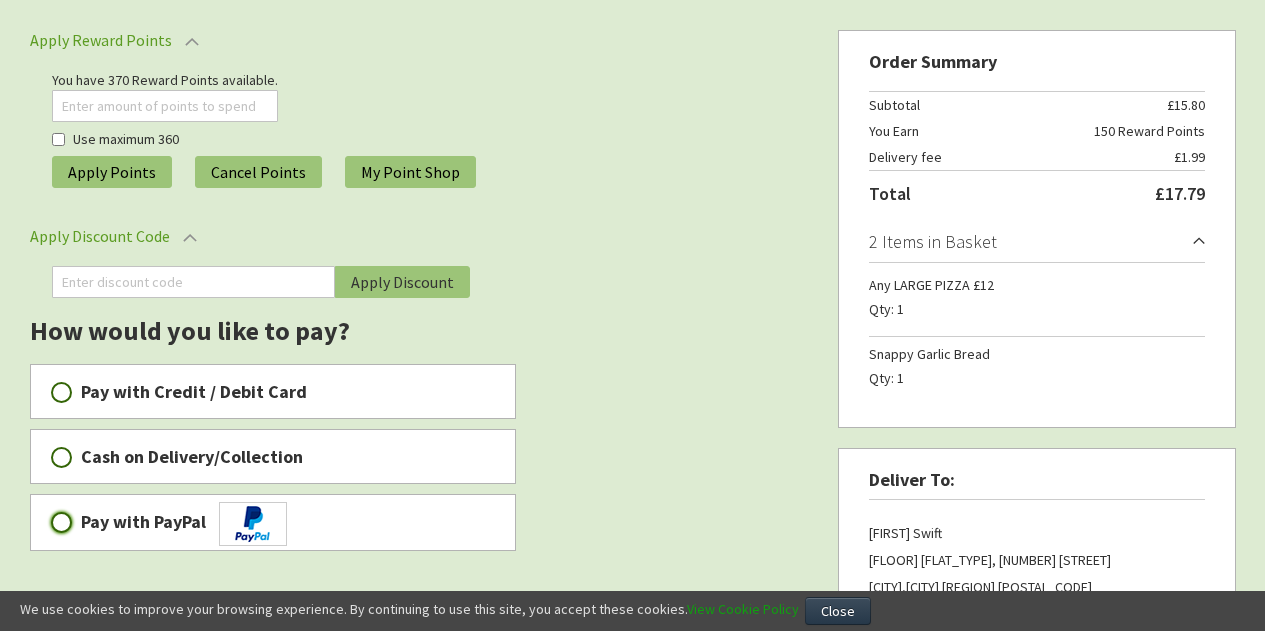 click on "Pay with PayPal" at bounding box center [61, 522] 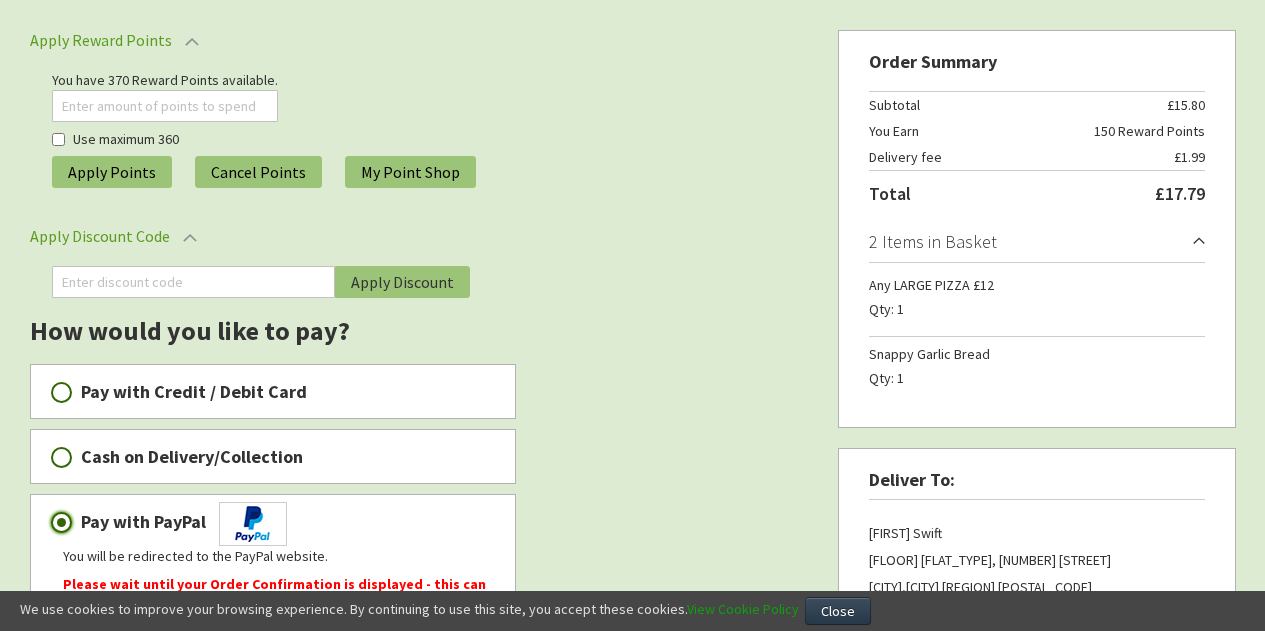 scroll, scrollTop: 385, scrollLeft: 0, axis: vertical 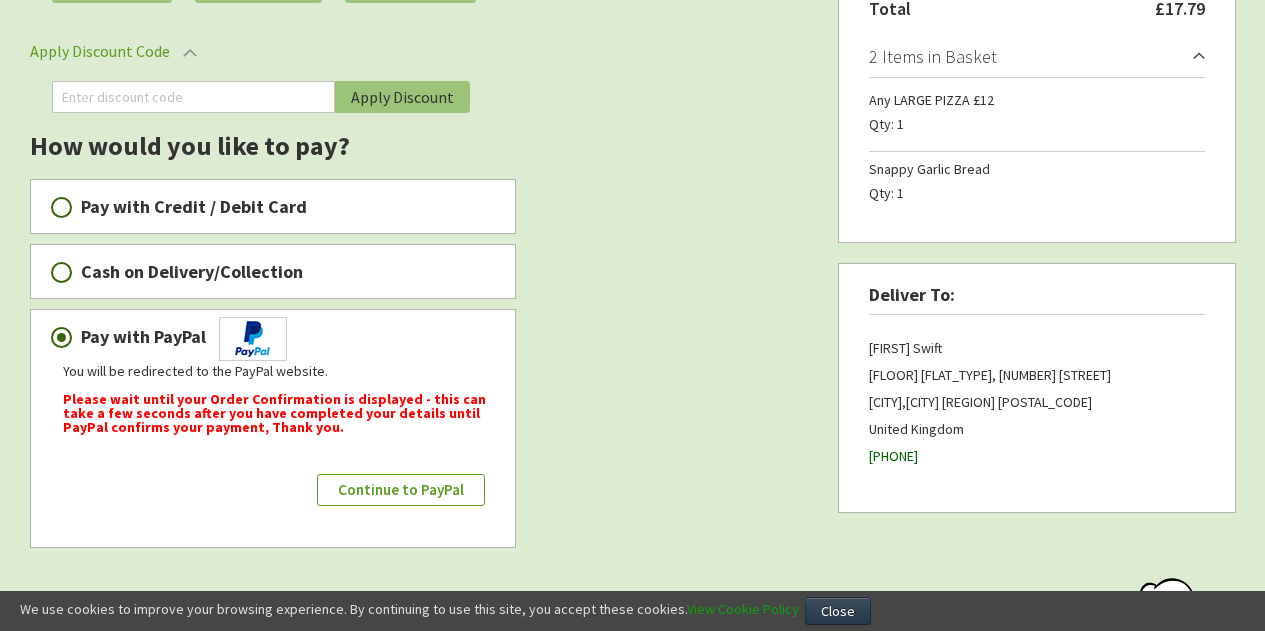 click on "Continue to PayPal" at bounding box center [401, 489] 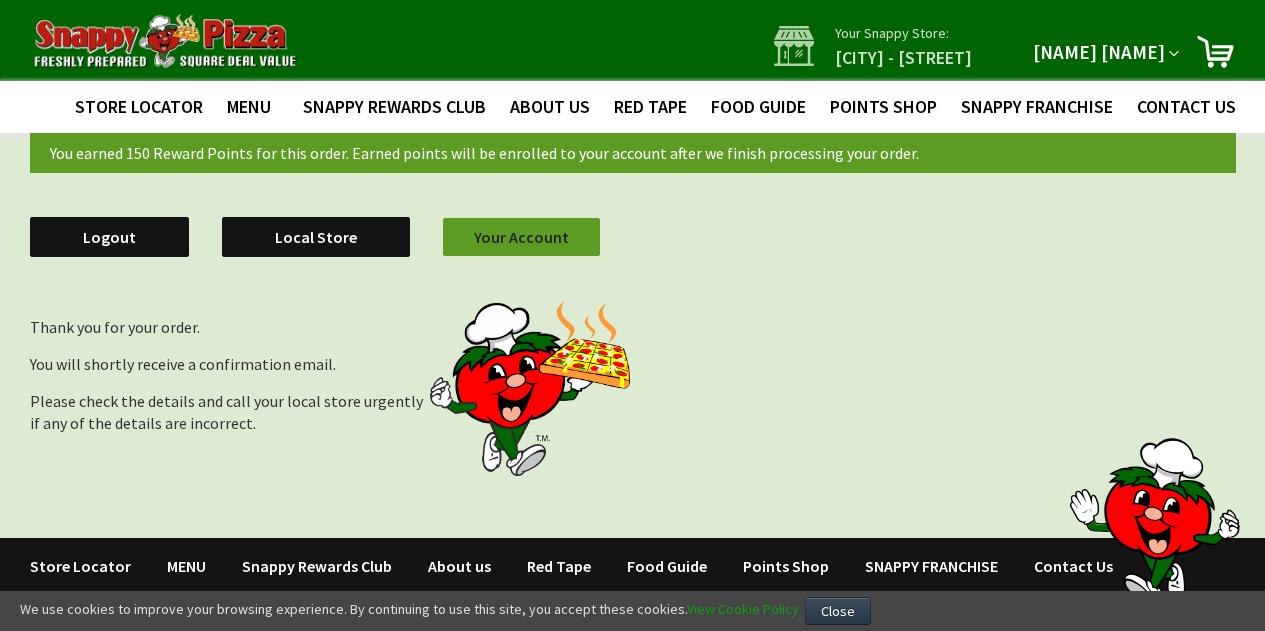 scroll, scrollTop: 0, scrollLeft: 0, axis: both 